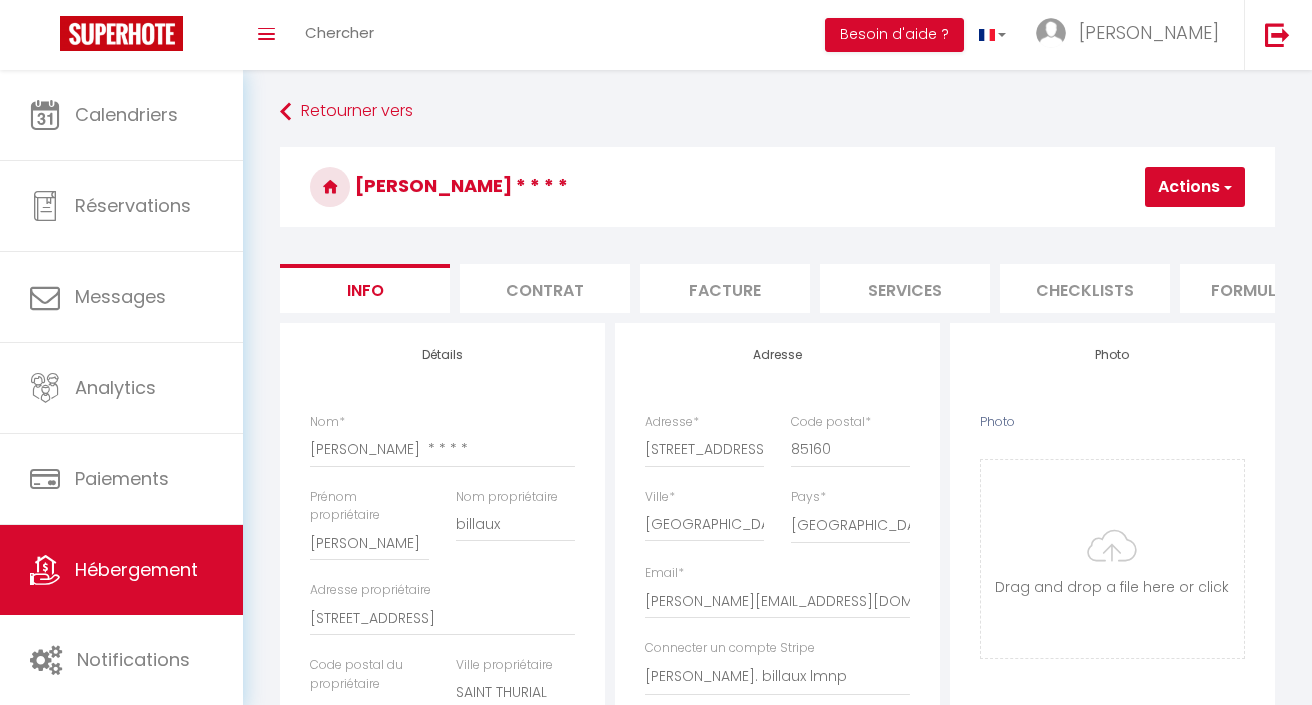 select on "4" 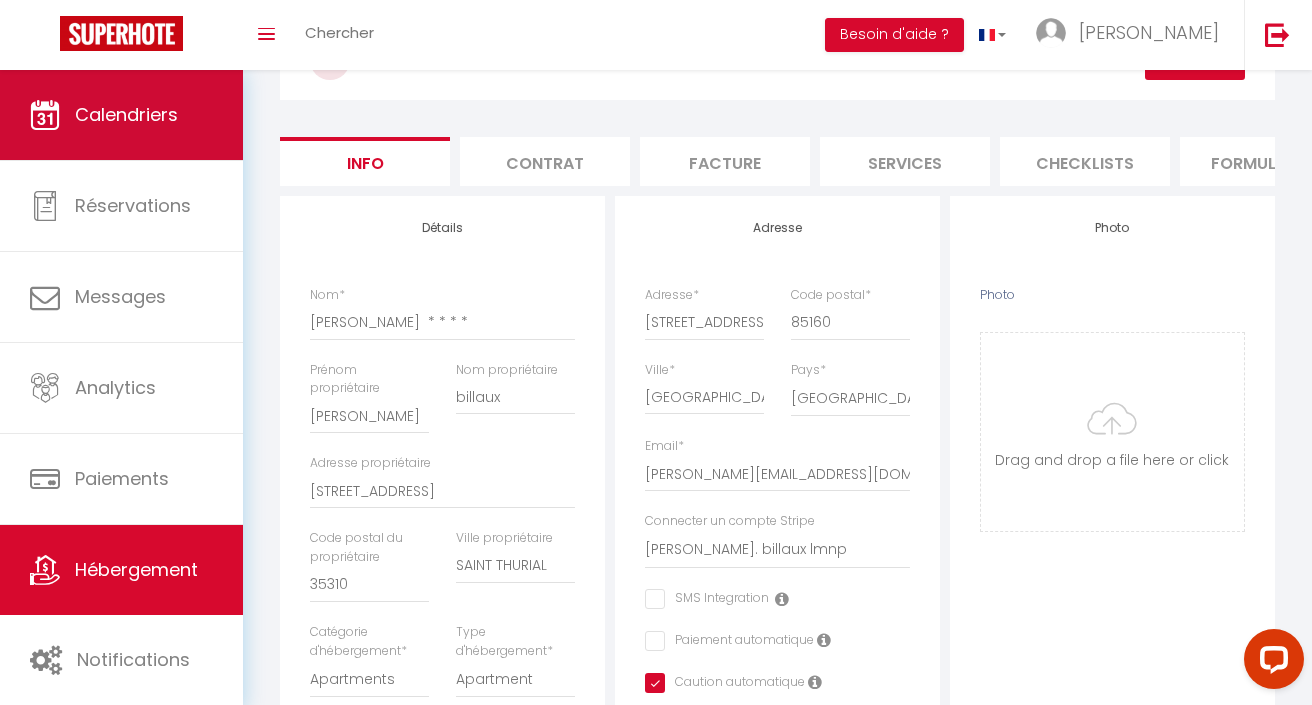 scroll, scrollTop: 127, scrollLeft: 0, axis: vertical 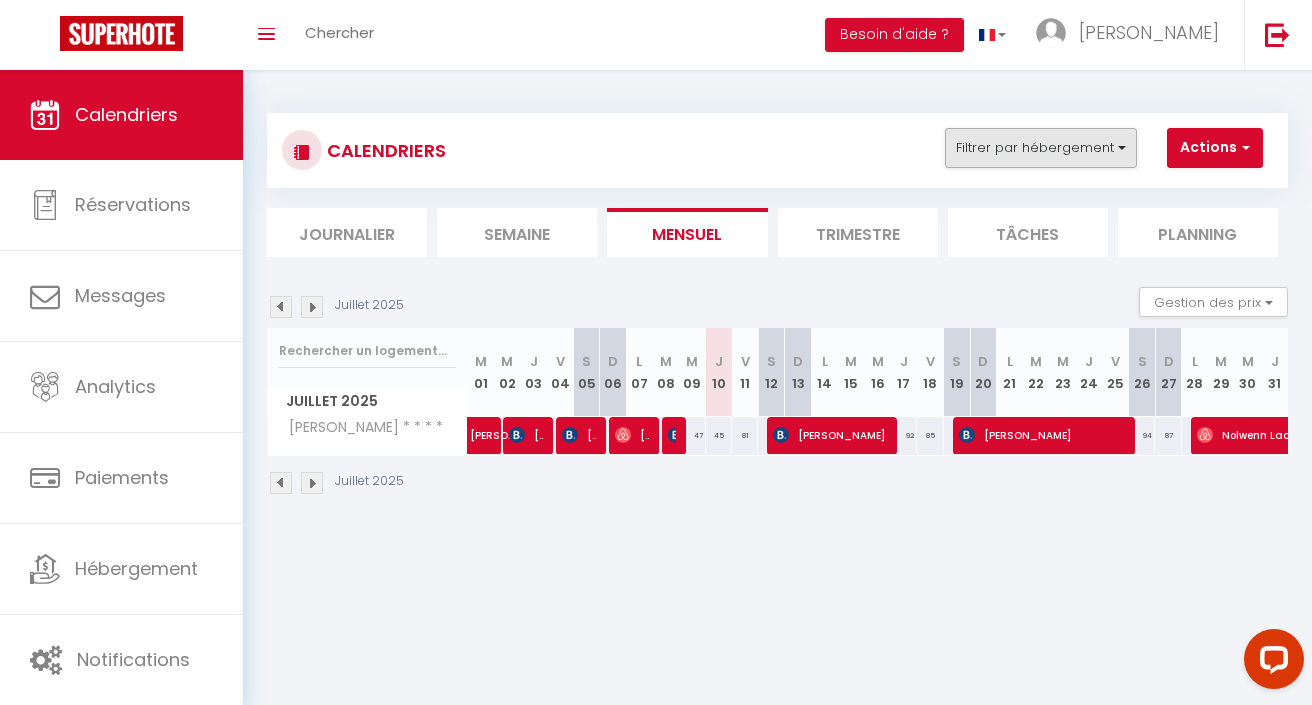 click on "Filtrer par hébergement" at bounding box center [1041, 148] 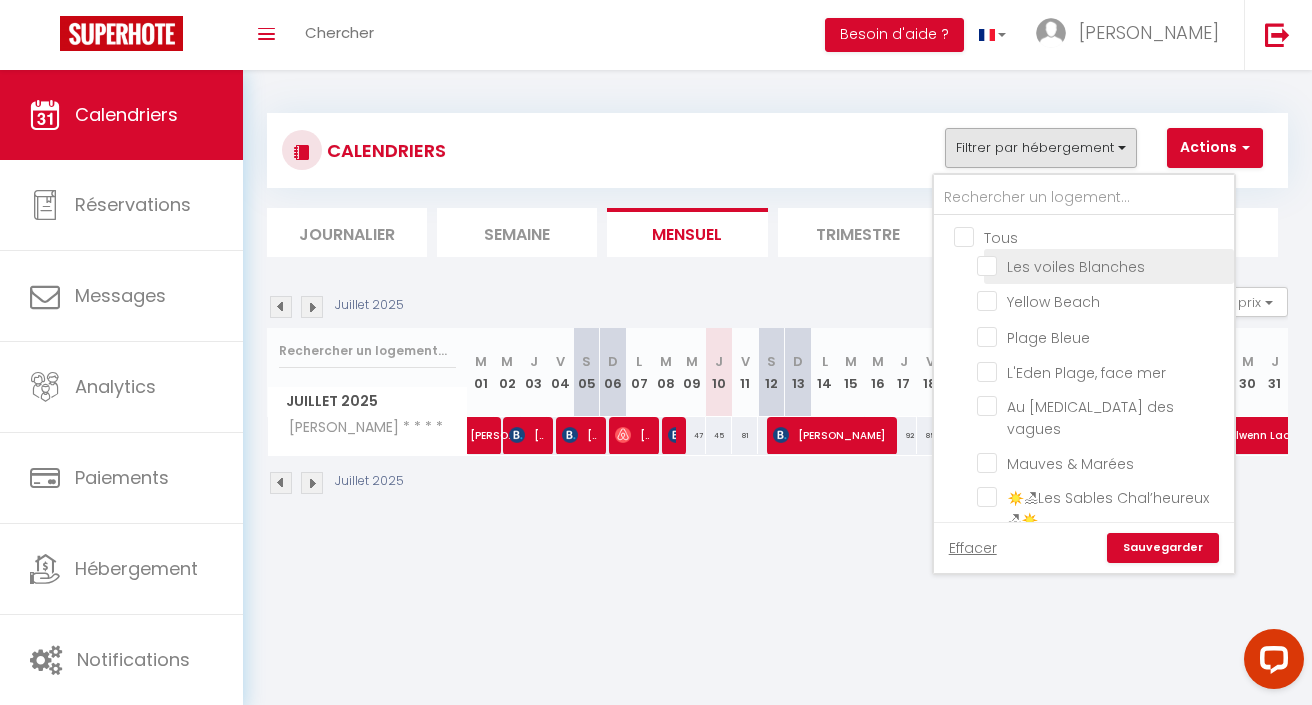 click on "Les voiles Blanches" at bounding box center [1102, 265] 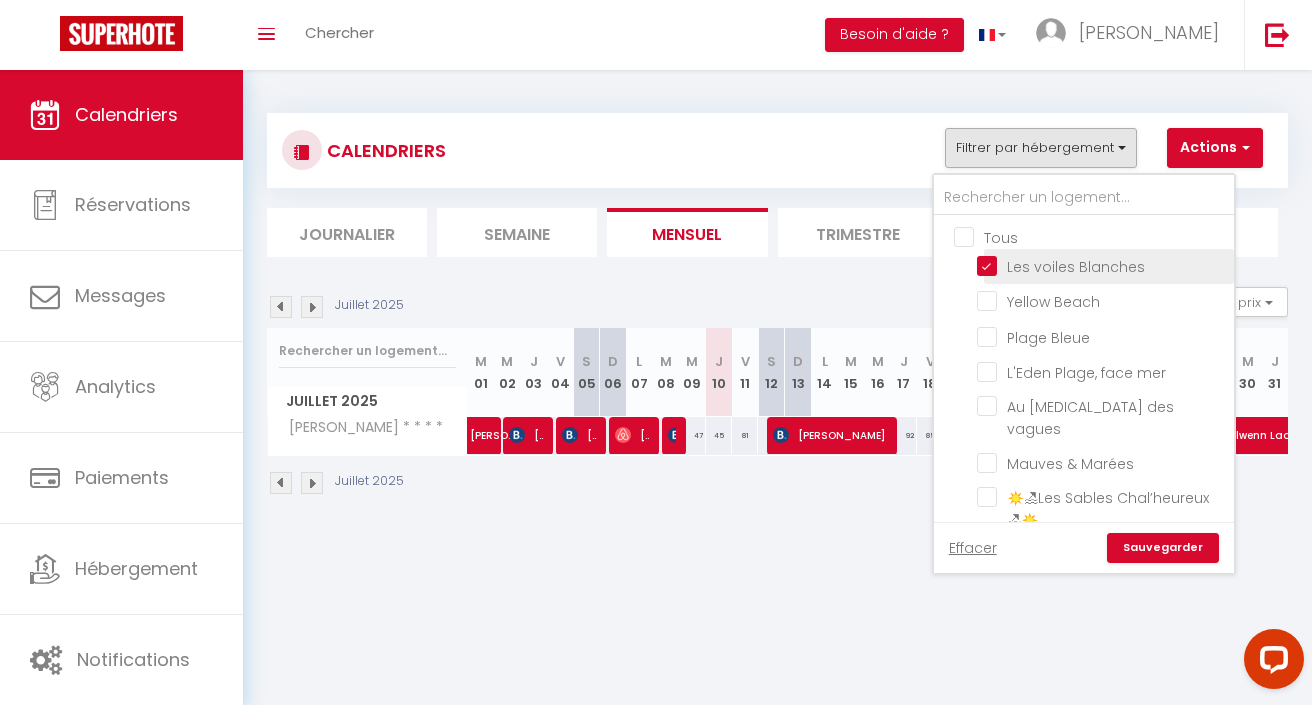 checkbox on "false" 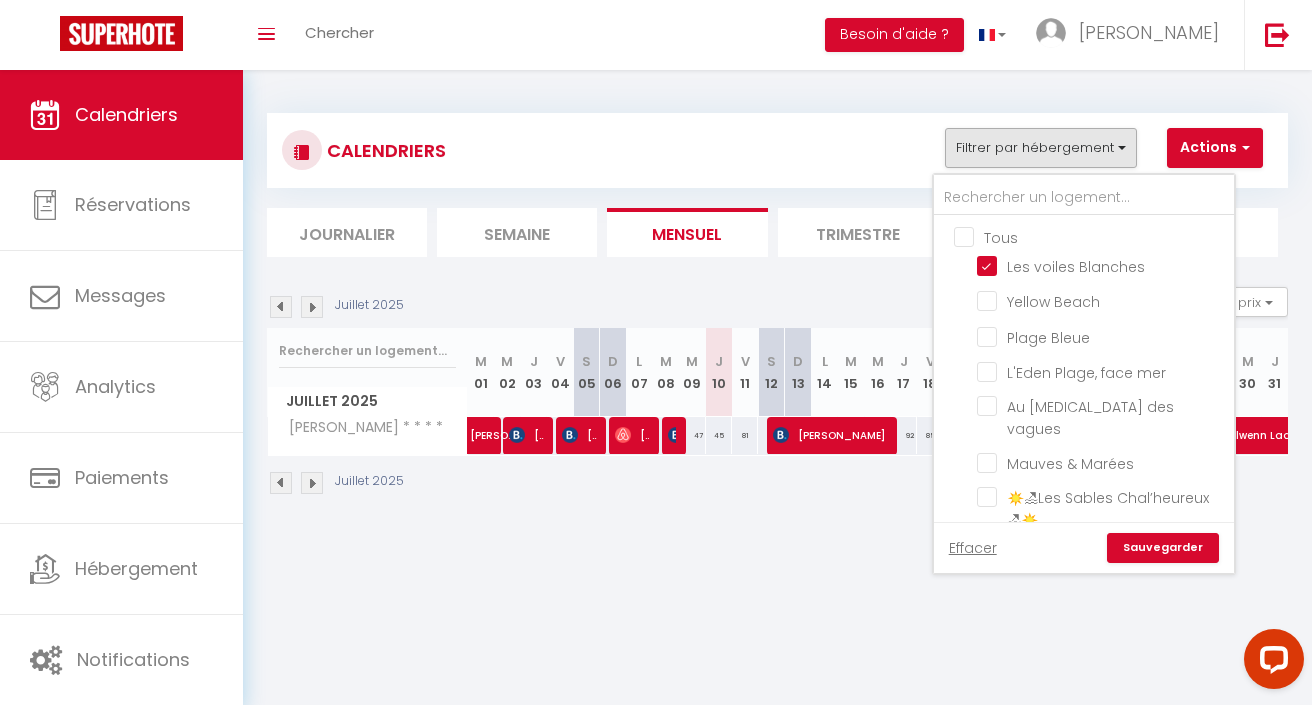 click on "Sauvegarder" at bounding box center [1163, 548] 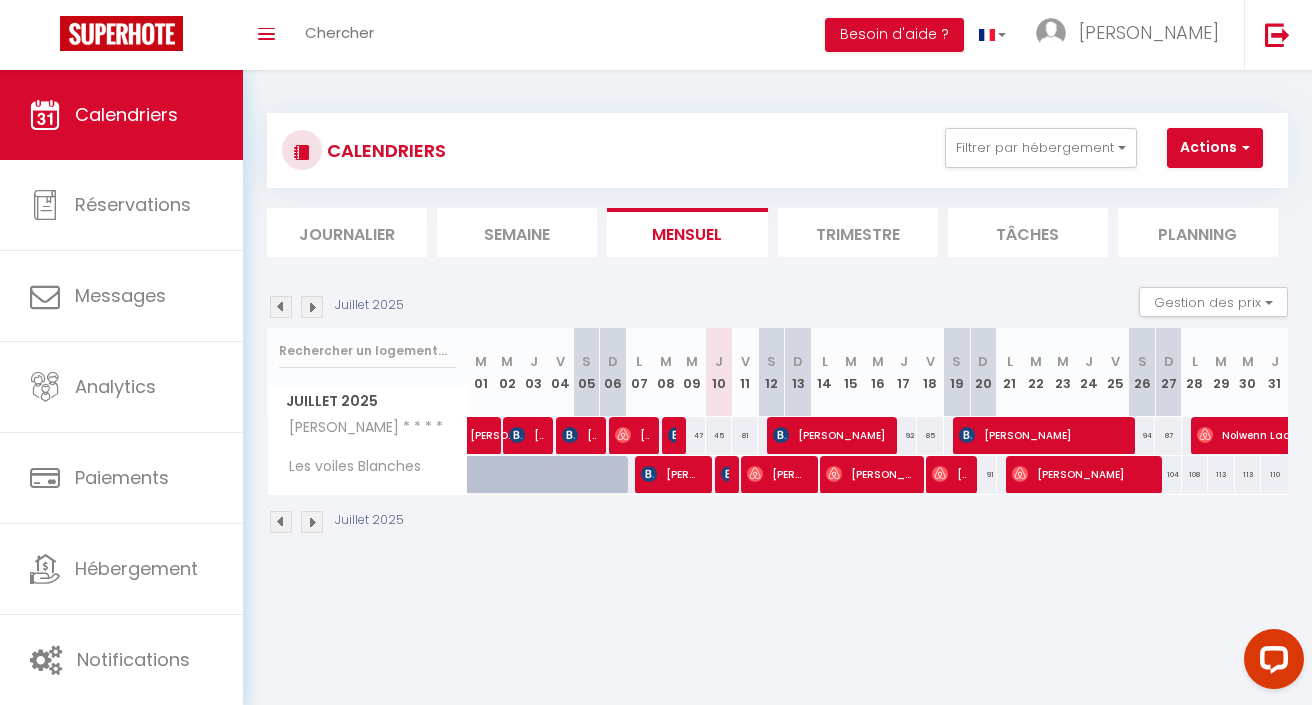 click at bounding box center [729, 474] 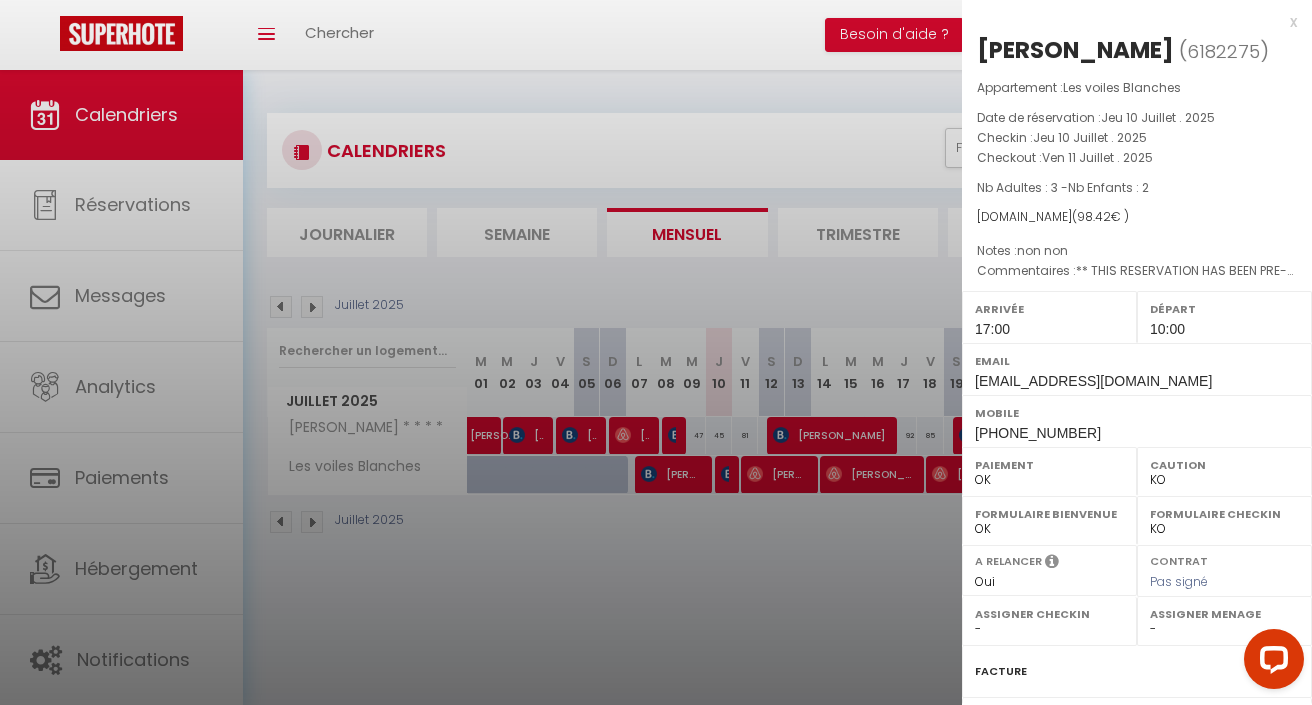 select on "33854" 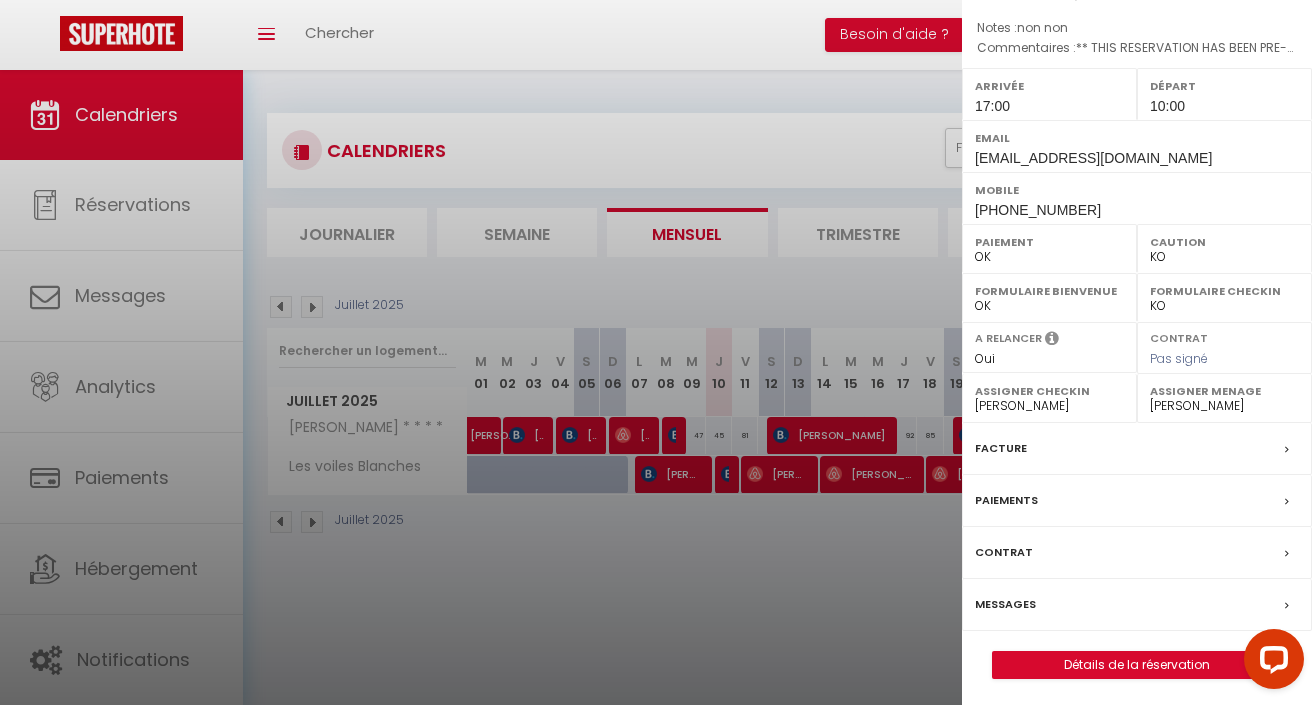 scroll, scrollTop: 221, scrollLeft: 0, axis: vertical 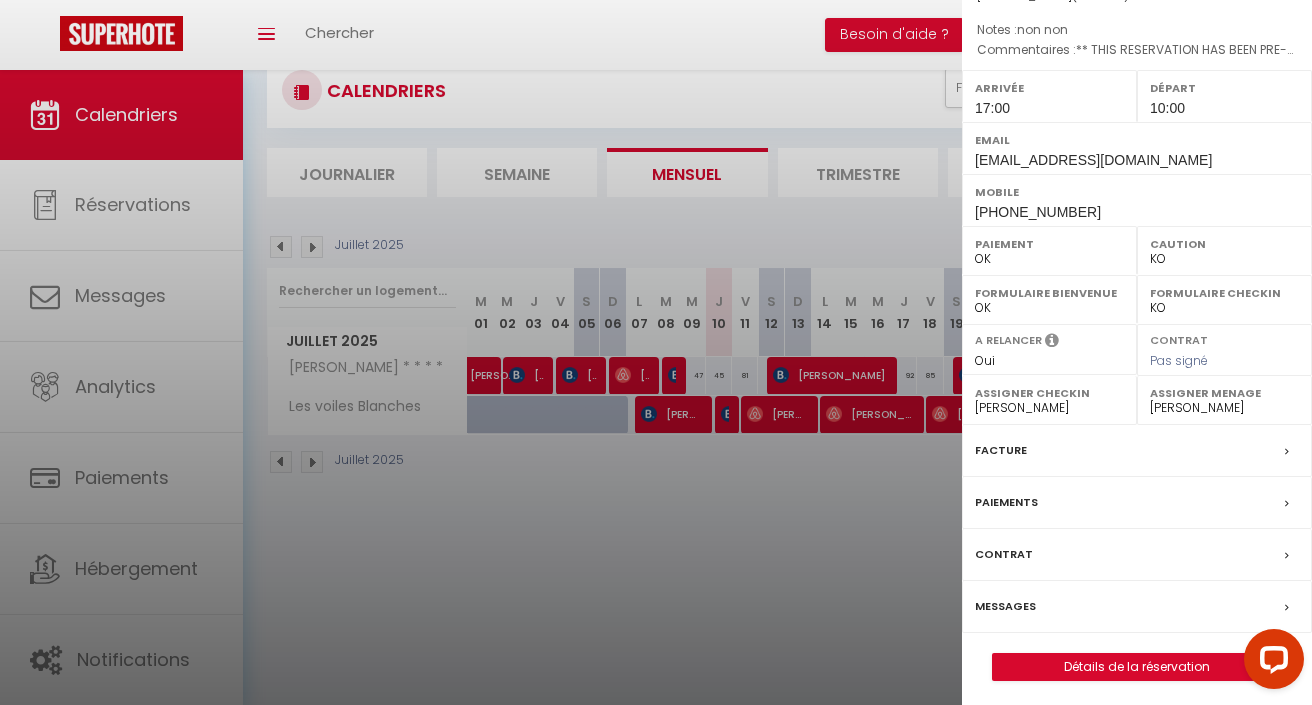 click on "Messages" at bounding box center [1005, 606] 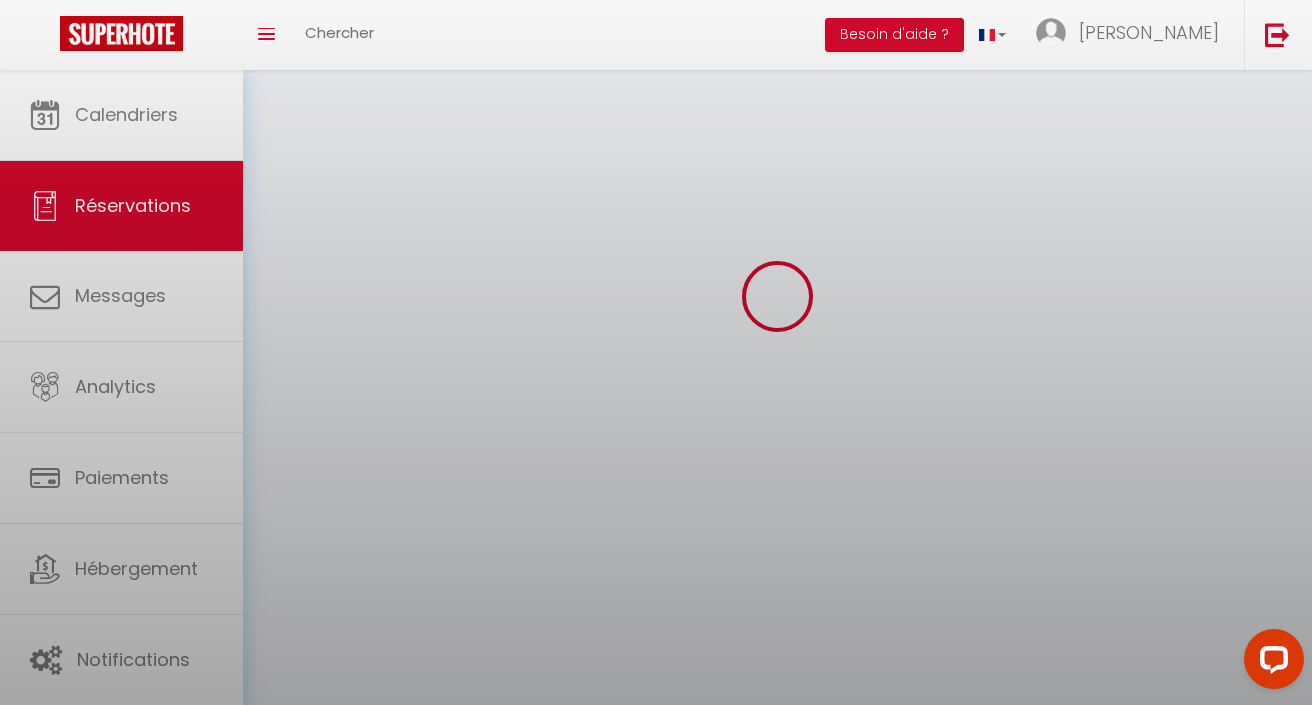 scroll, scrollTop: 0, scrollLeft: 0, axis: both 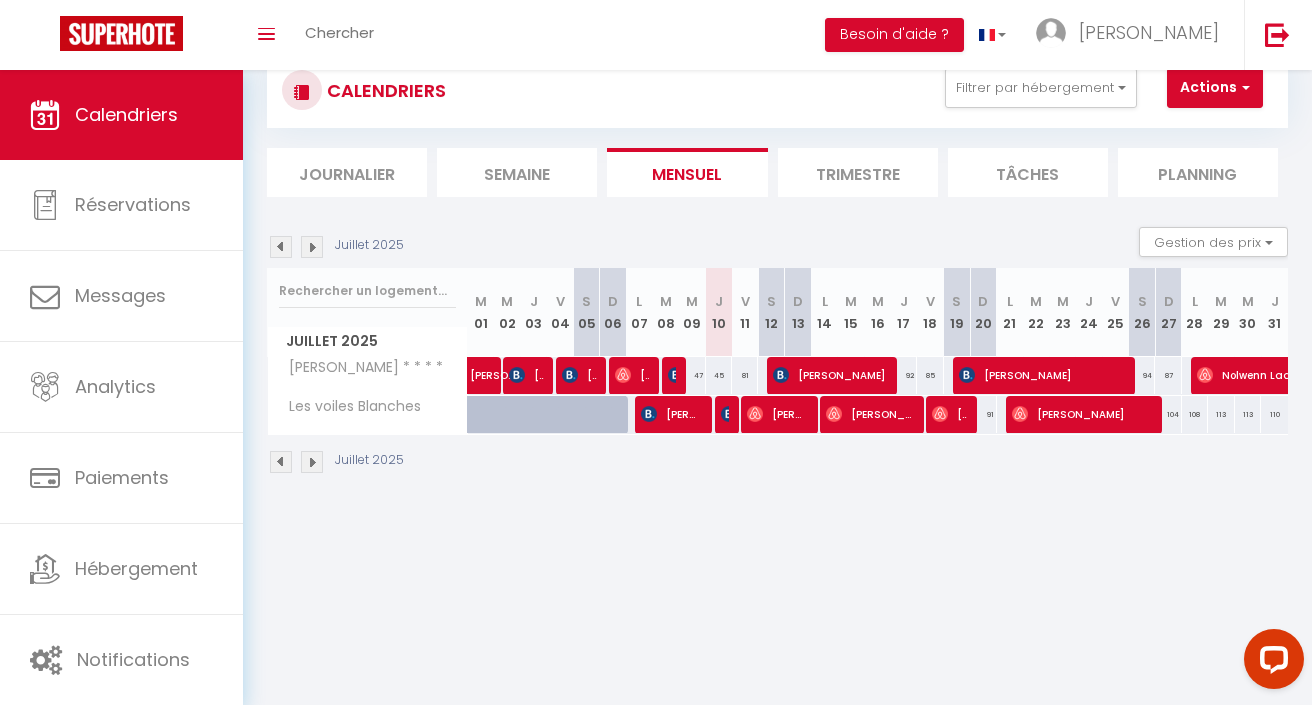 click on "[PERSON_NAME]" at bounding box center [671, 414] 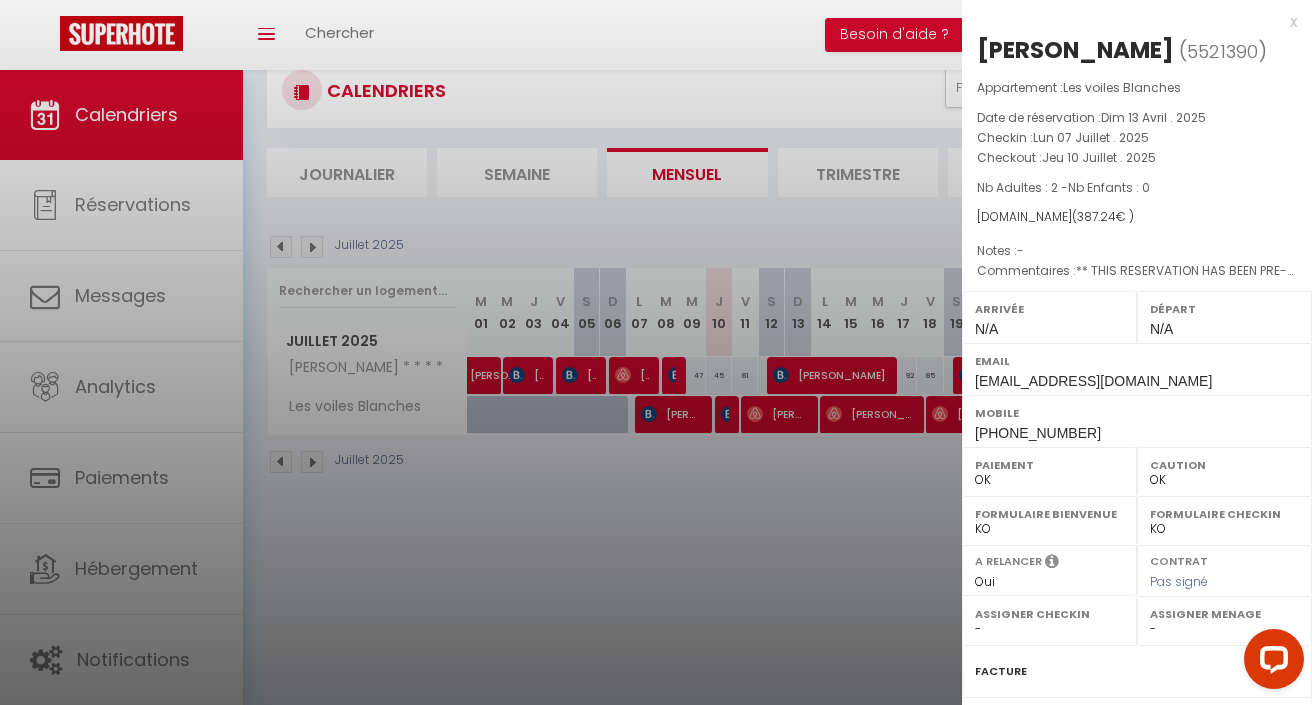 select on "33854" 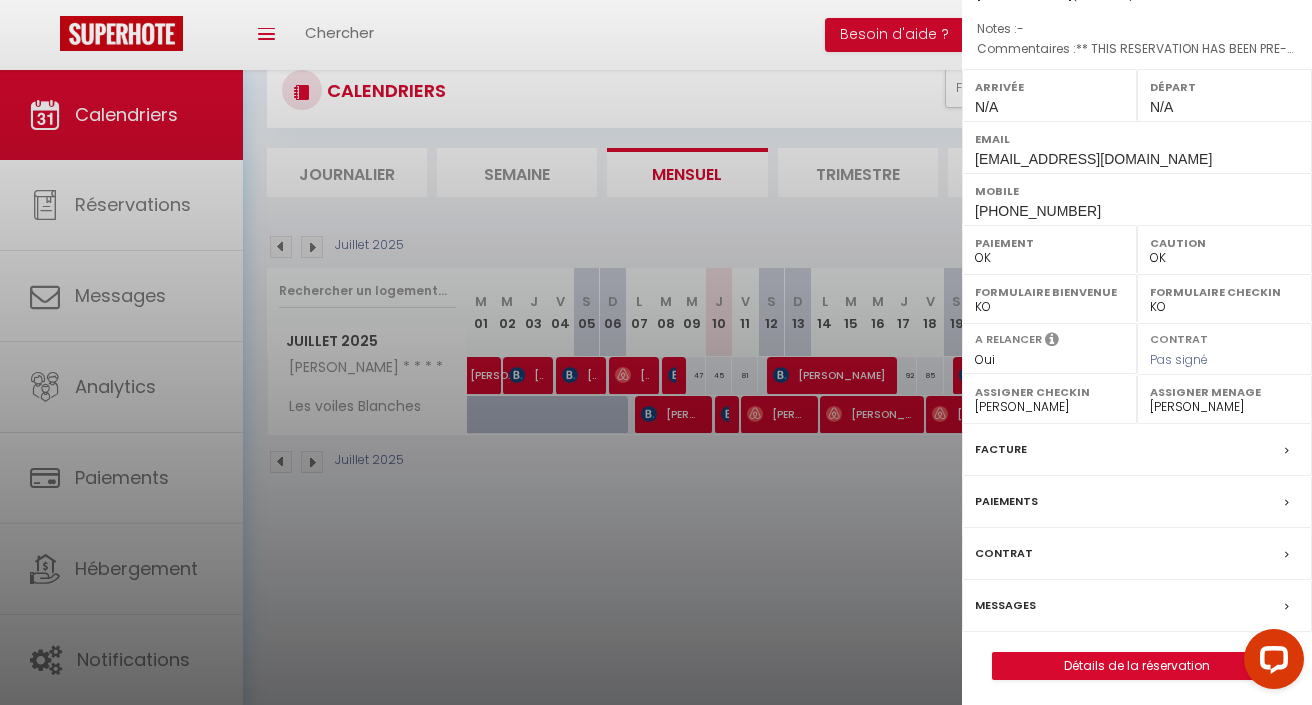 scroll, scrollTop: 221, scrollLeft: 0, axis: vertical 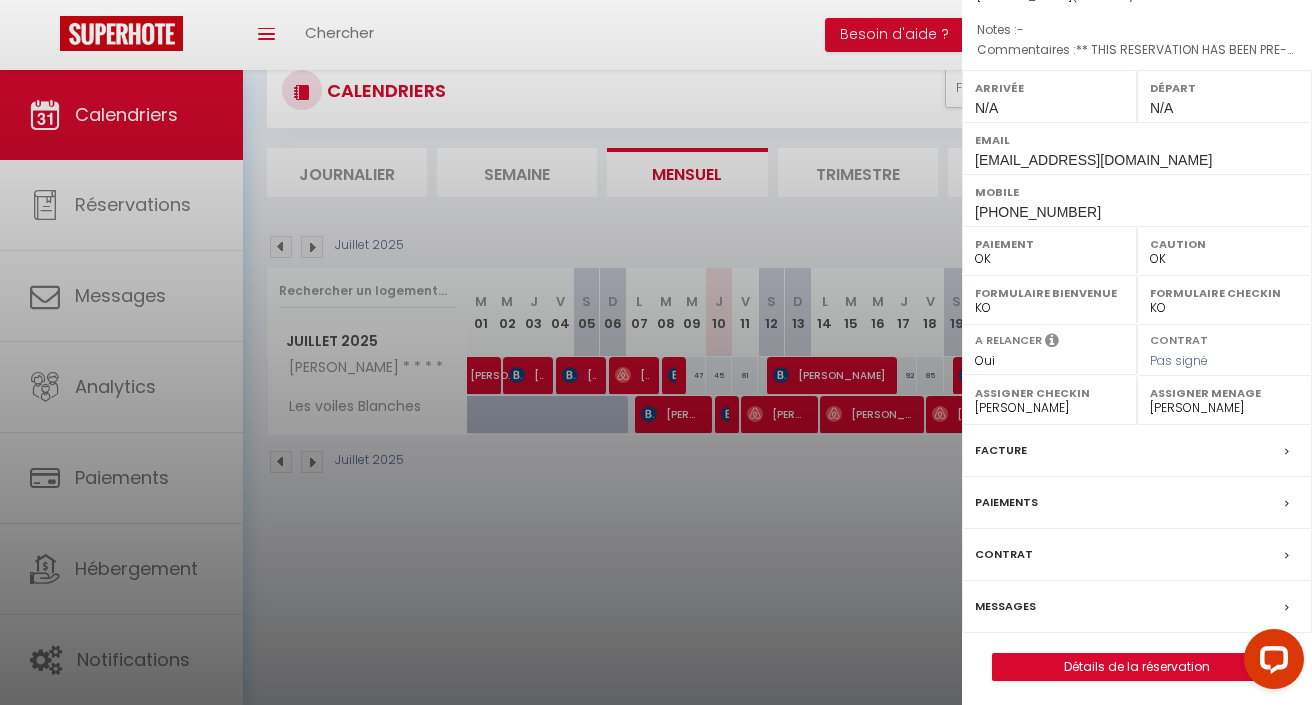 click on "Messages" at bounding box center (1005, 606) 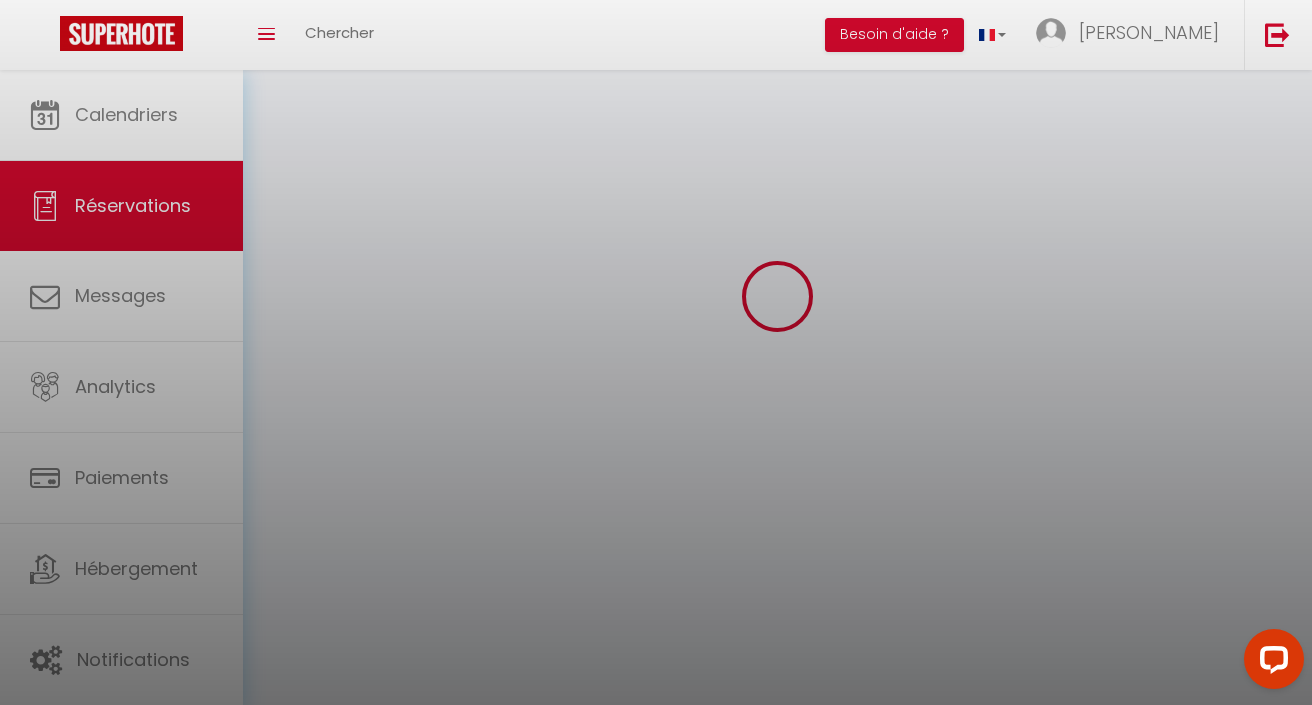 scroll, scrollTop: 0, scrollLeft: 0, axis: both 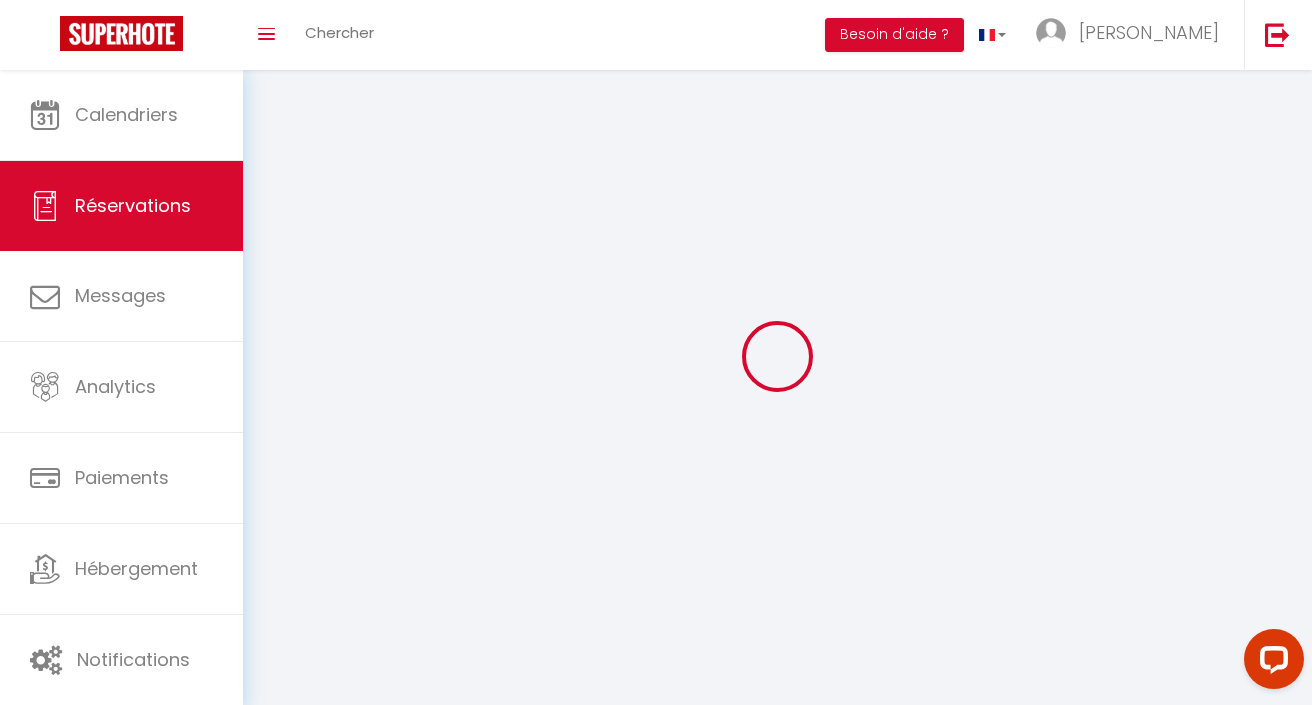 select 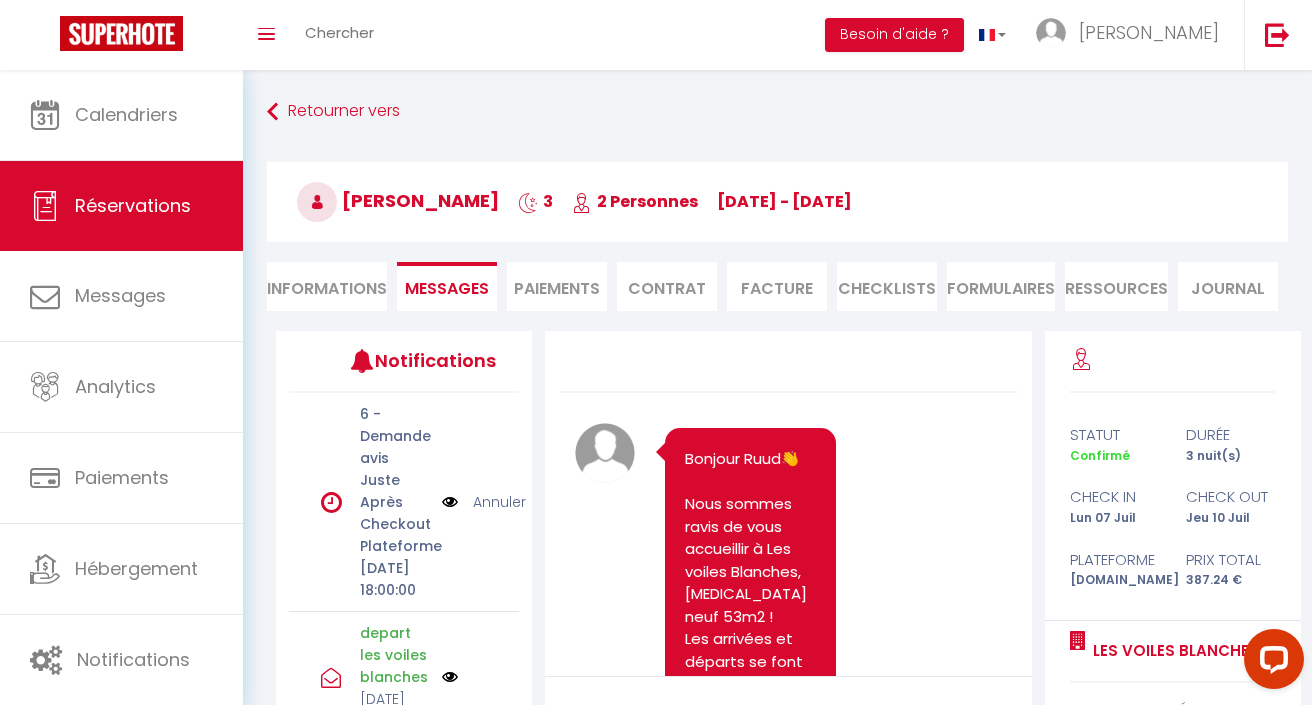 scroll, scrollTop: 0, scrollLeft: 0, axis: both 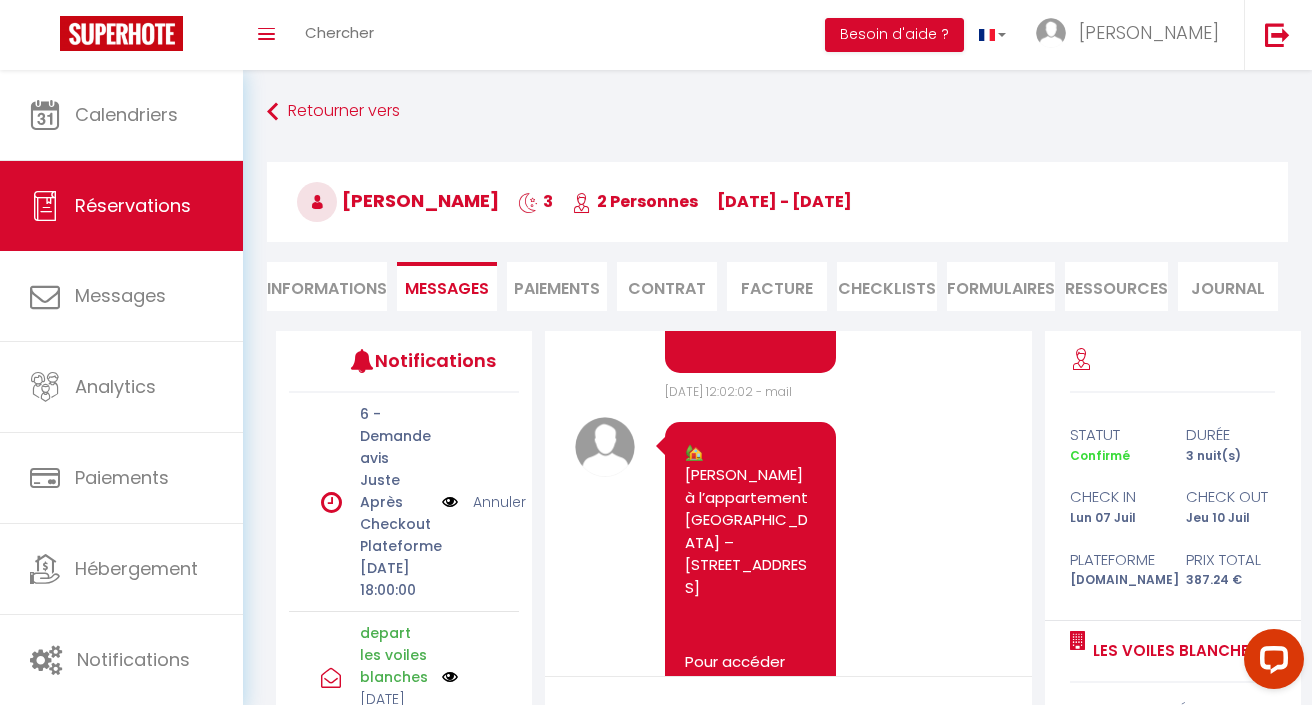 drag, startPoint x: 686, startPoint y: 349, endPoint x: 814, endPoint y: 610, distance: 290.69745 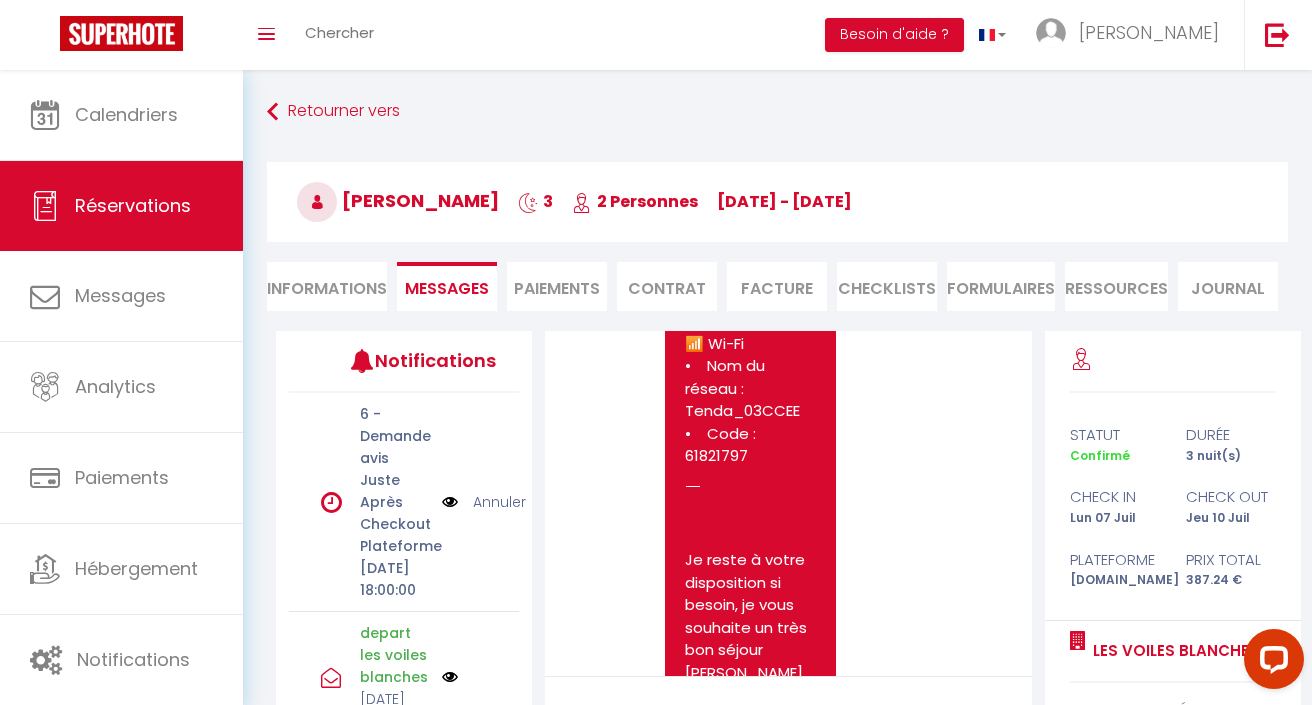 scroll, scrollTop: 8366, scrollLeft: 0, axis: vertical 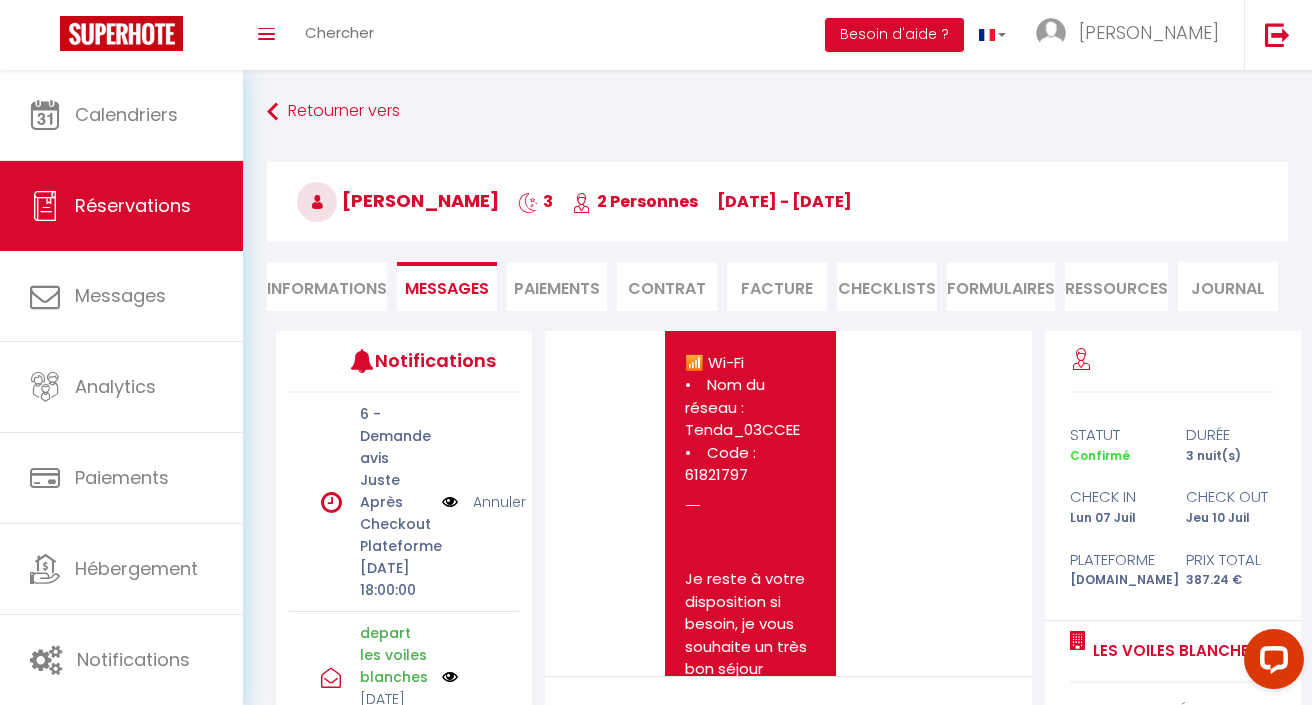 click on "🏡 [PERSON_NAME] à l’appartement [GEOGRAPHIC_DATA] – [STREET_ADDRESS]
Pour accéder facilement à l’appartement, voici quelques indications importantes :
🔸 En arrivant dans la rue, vous verrez la [GEOGRAPHIC_DATA] sur votre gauche. ➡️ Juste après, tournez à gauche pour entrer dans le parking.
🔸 Avancez tout droit jusqu’à apercevoir, sur votre gauche, un appartement en rez-de-chaussée. Il se distingue facilement :     •    La façade est un peu plus jaune/foncée que les autres.     •    Il possède deux terrasses et n’est pas orienté dans le même sens que les autres logements.
🚗 Vous pouvez vous garer directement devant l'entrée de la terrasse de l’appartement. C’est votre place de stationnement, n’hésitez pas à y rester.
🗑️ Local poubelles : Pour y accéder, [GEOGRAPHIC_DATA] près de la [GEOGRAPHIC_DATA], puis entrez dans la résidence par l’entrée principale avec le code : 2021A .
📶 Wi-Fi ⸻" at bounding box center (750, -625) 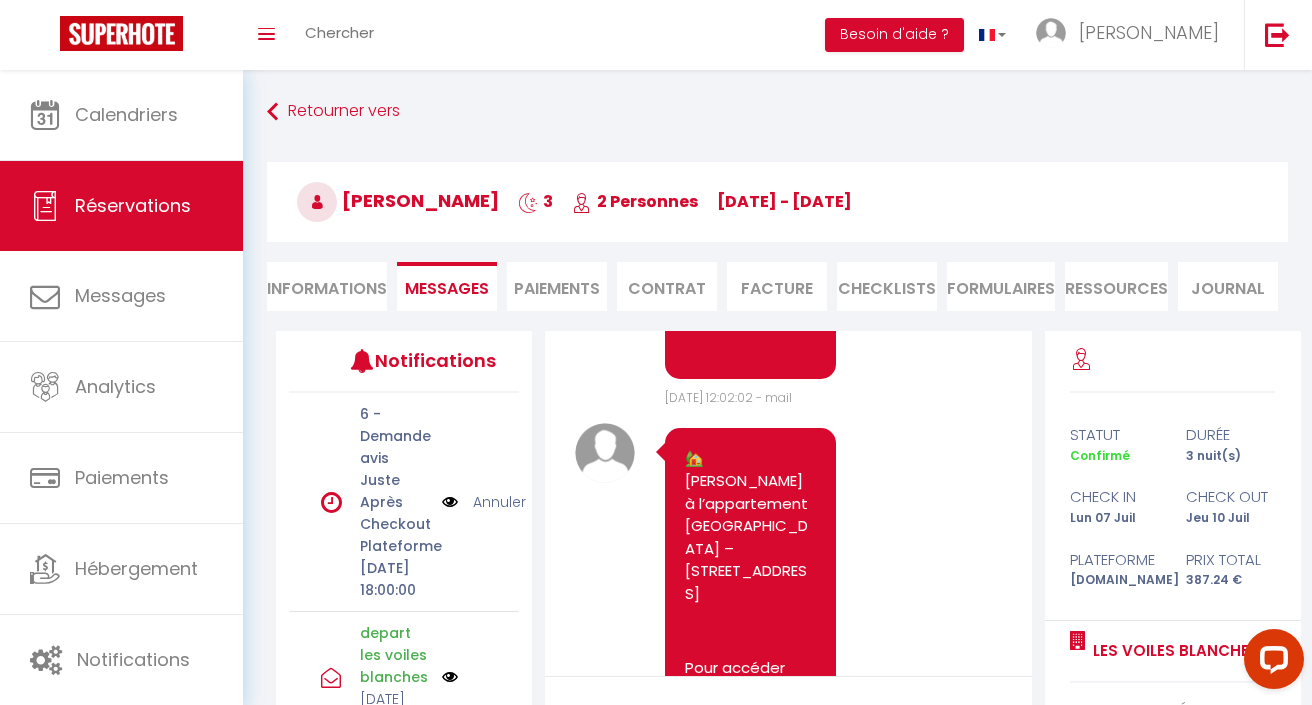 scroll, scrollTop: 5847, scrollLeft: 0, axis: vertical 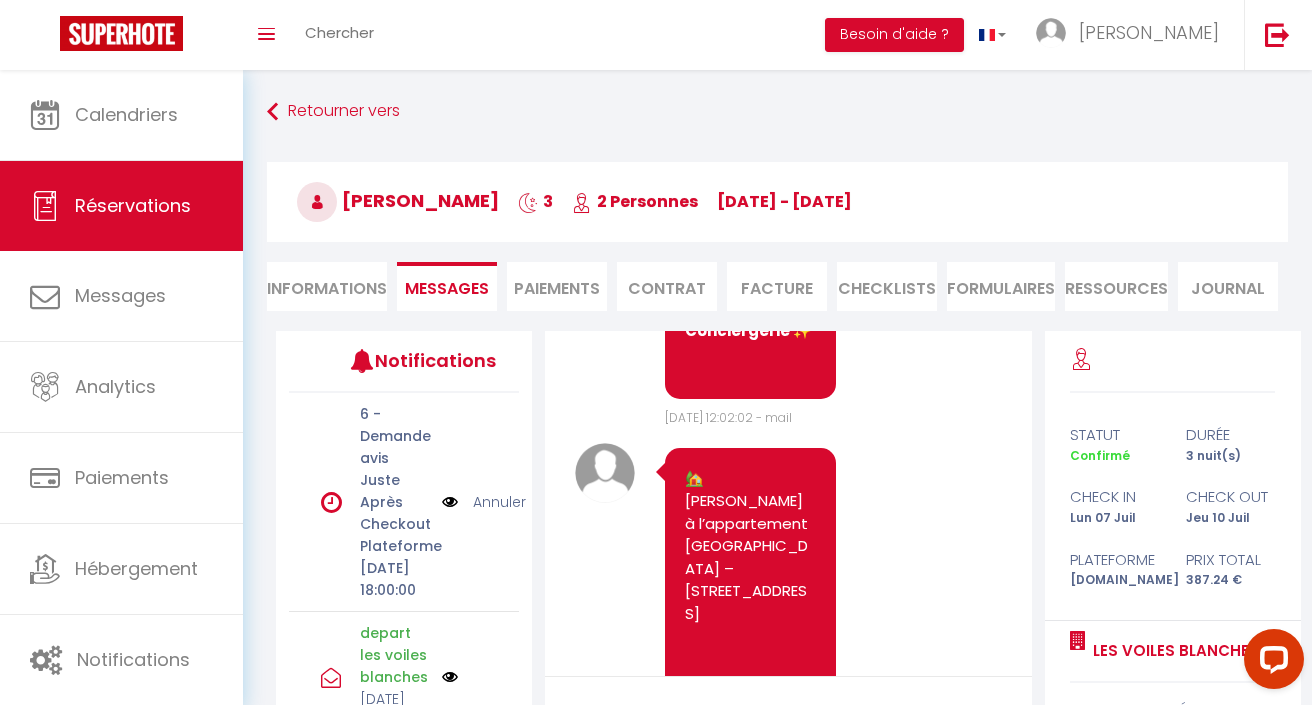 drag, startPoint x: 690, startPoint y: 372, endPoint x: 766, endPoint y: 744, distance: 379.68408 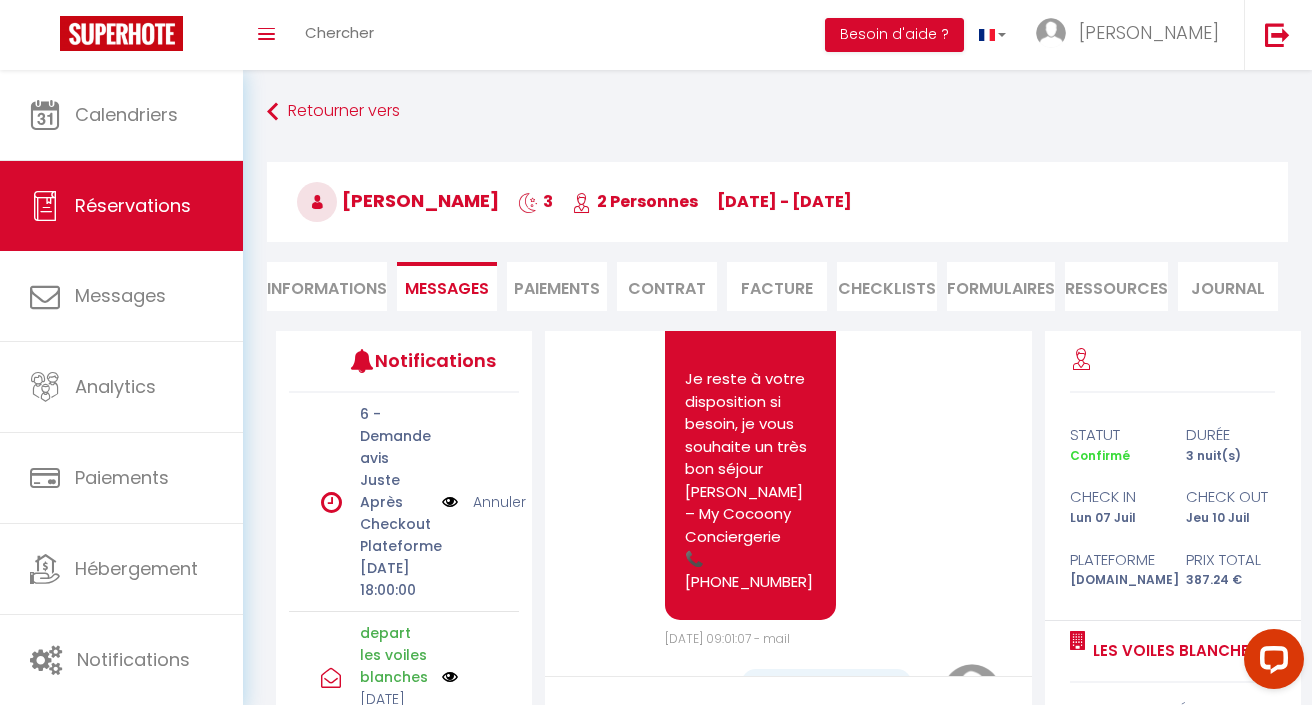 scroll, scrollTop: 8630, scrollLeft: 0, axis: vertical 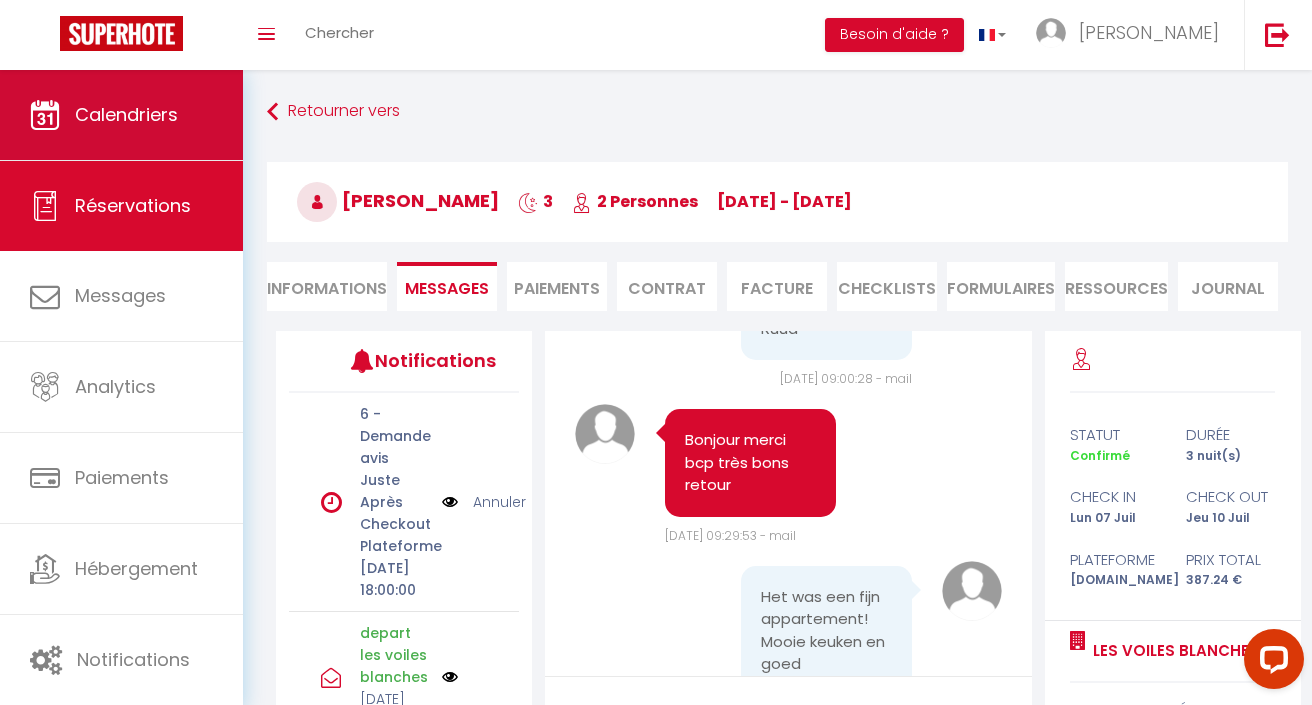 click on "Calendriers" at bounding box center (126, 114) 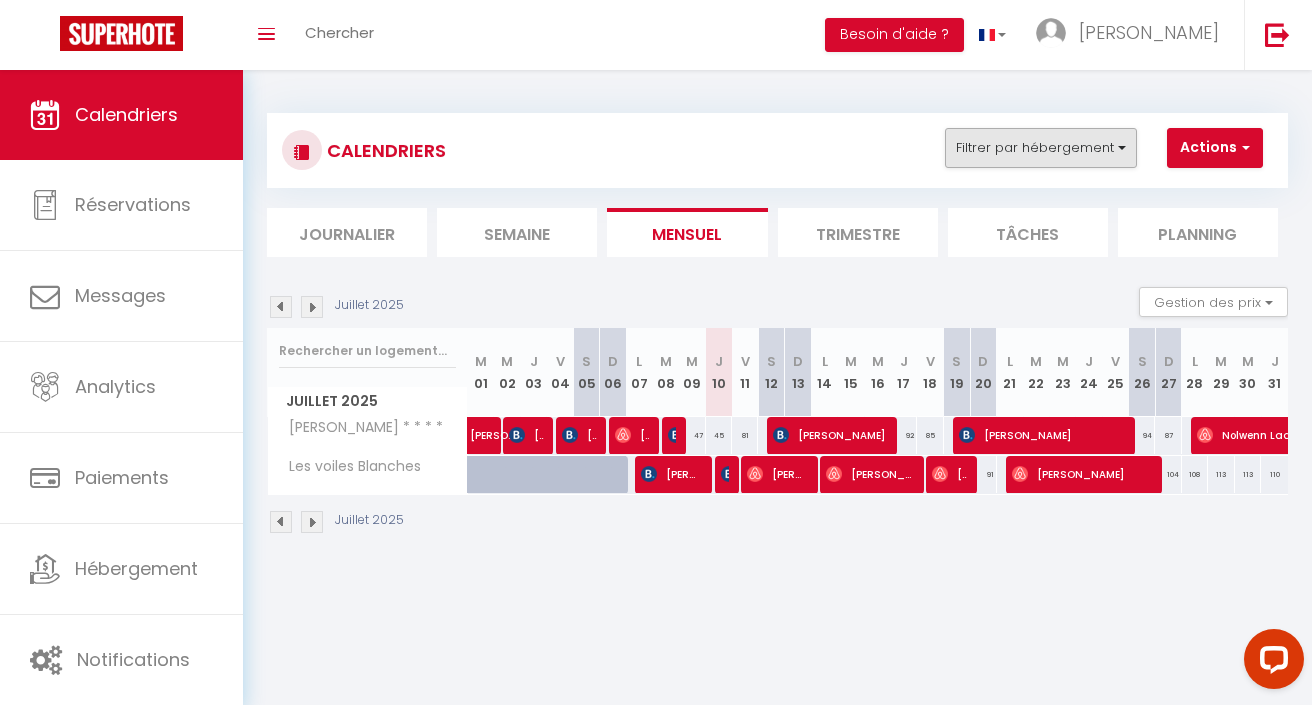 click on "Filtrer par hébergement" at bounding box center [1041, 148] 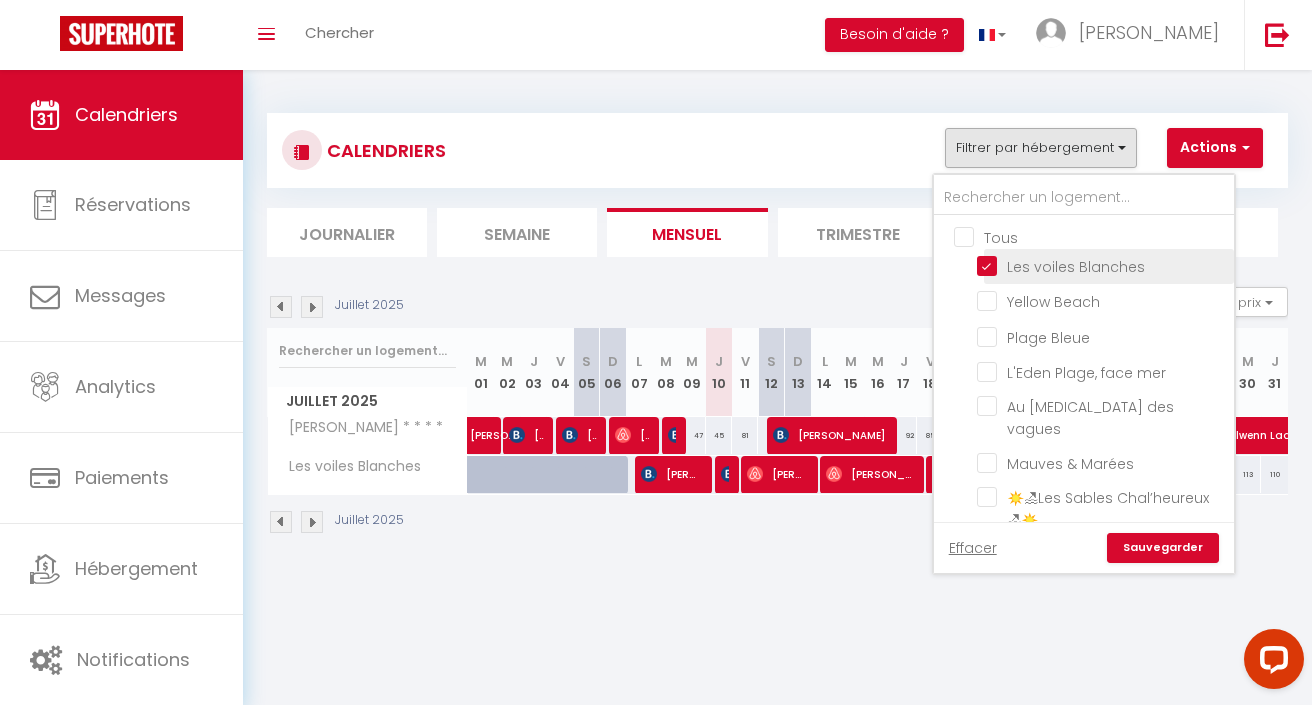 click on "Les voiles Blanches" at bounding box center (1102, 265) 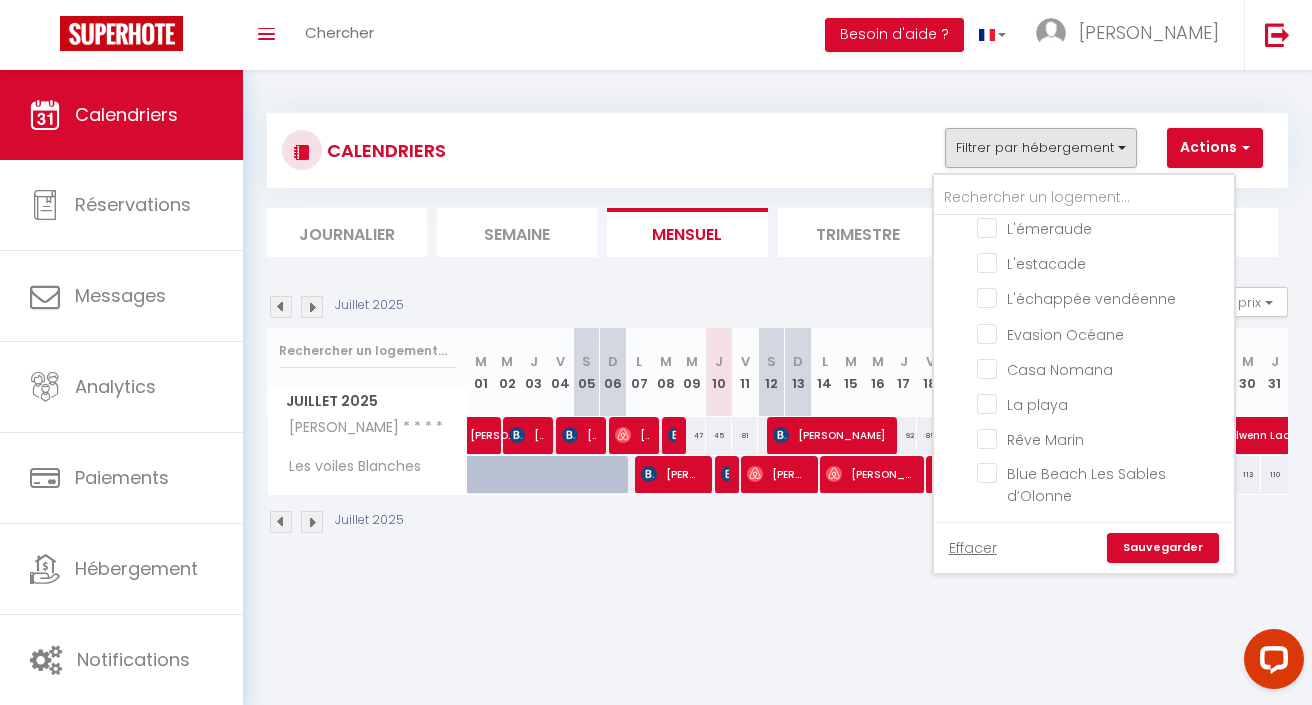 scroll, scrollTop: 589, scrollLeft: 0, axis: vertical 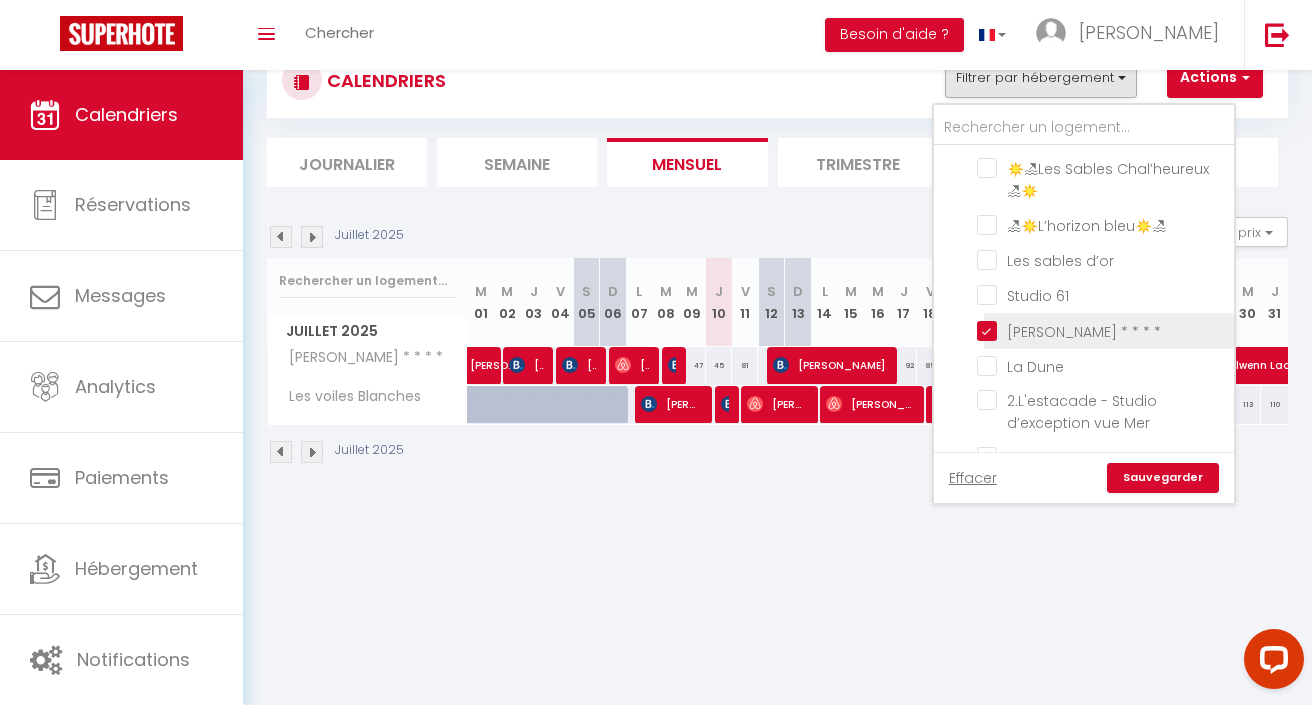 click on "[PERSON_NAME]  * * * *" at bounding box center [1102, 329] 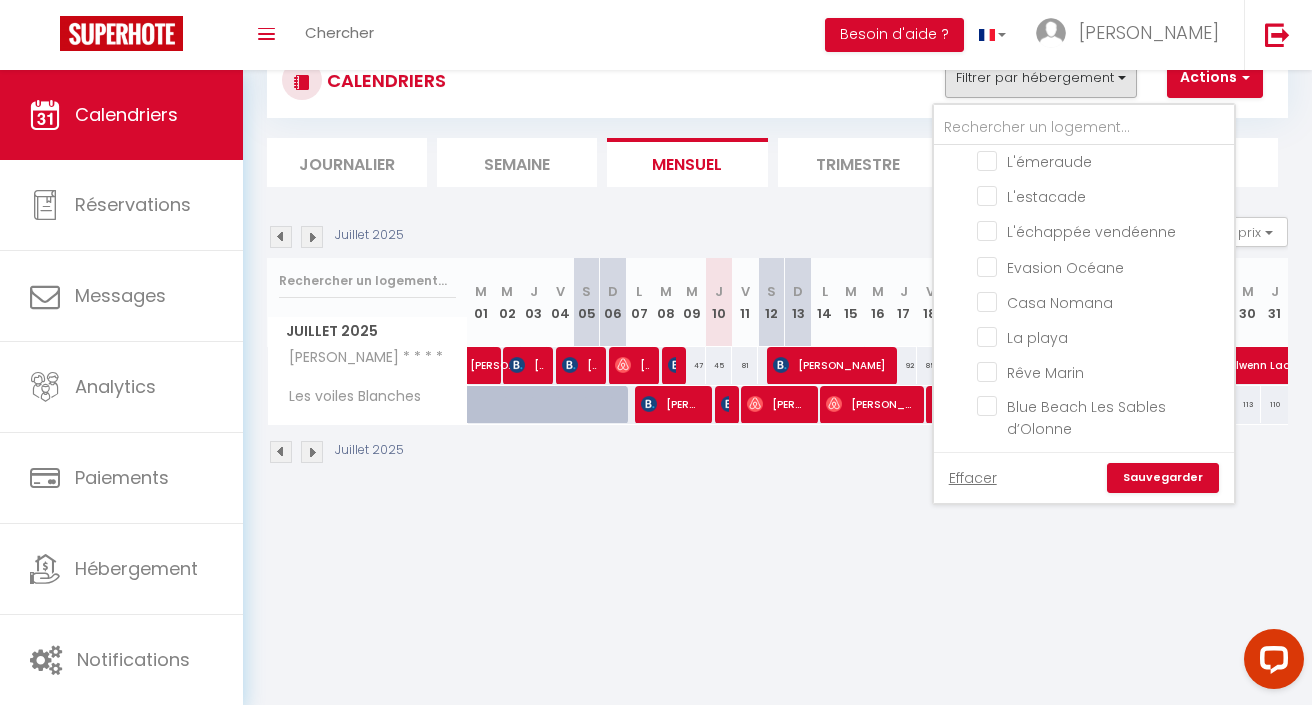 scroll, scrollTop: 589, scrollLeft: 0, axis: vertical 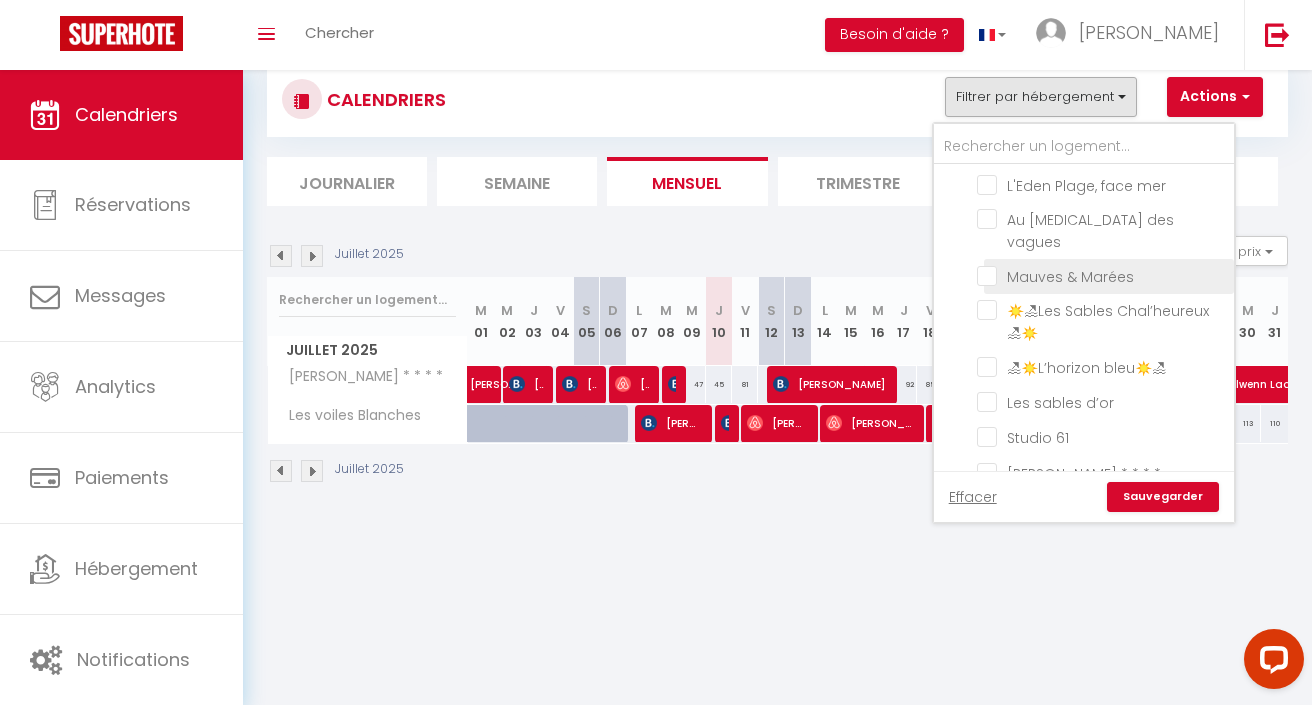 click on "Mauves & Marées" at bounding box center (1102, 275) 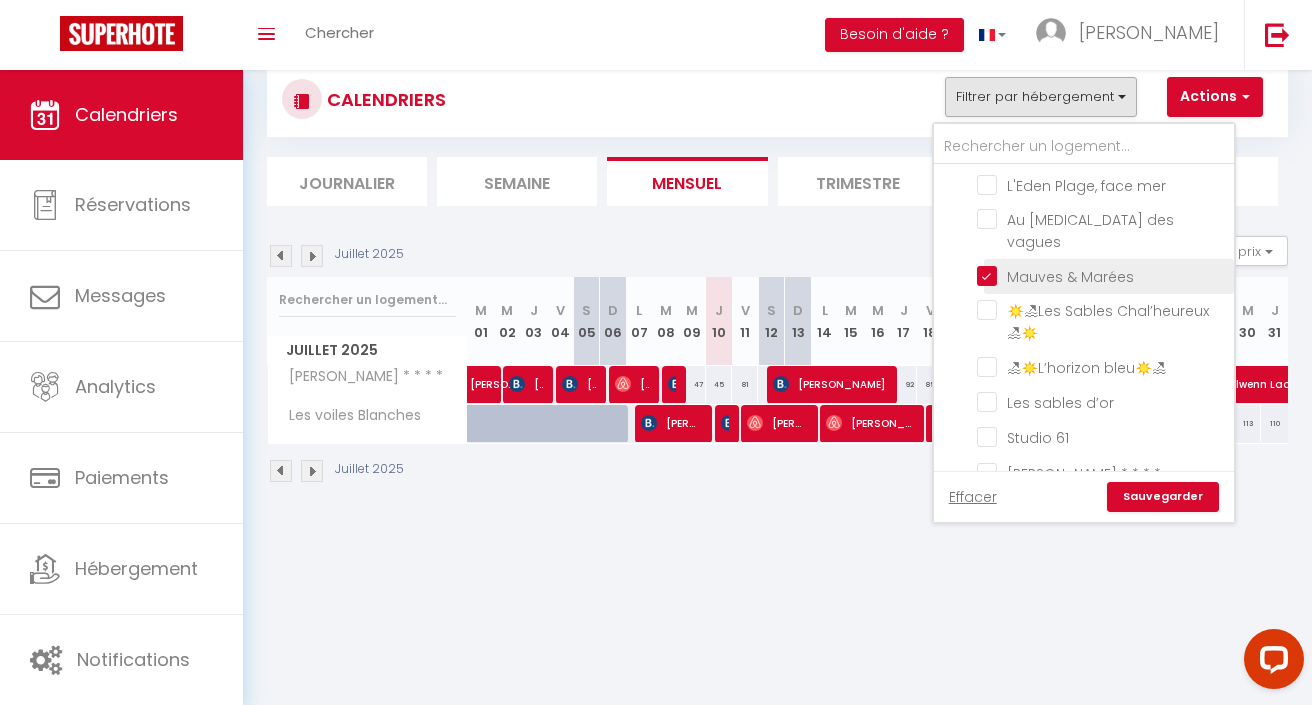 checkbox on "false" 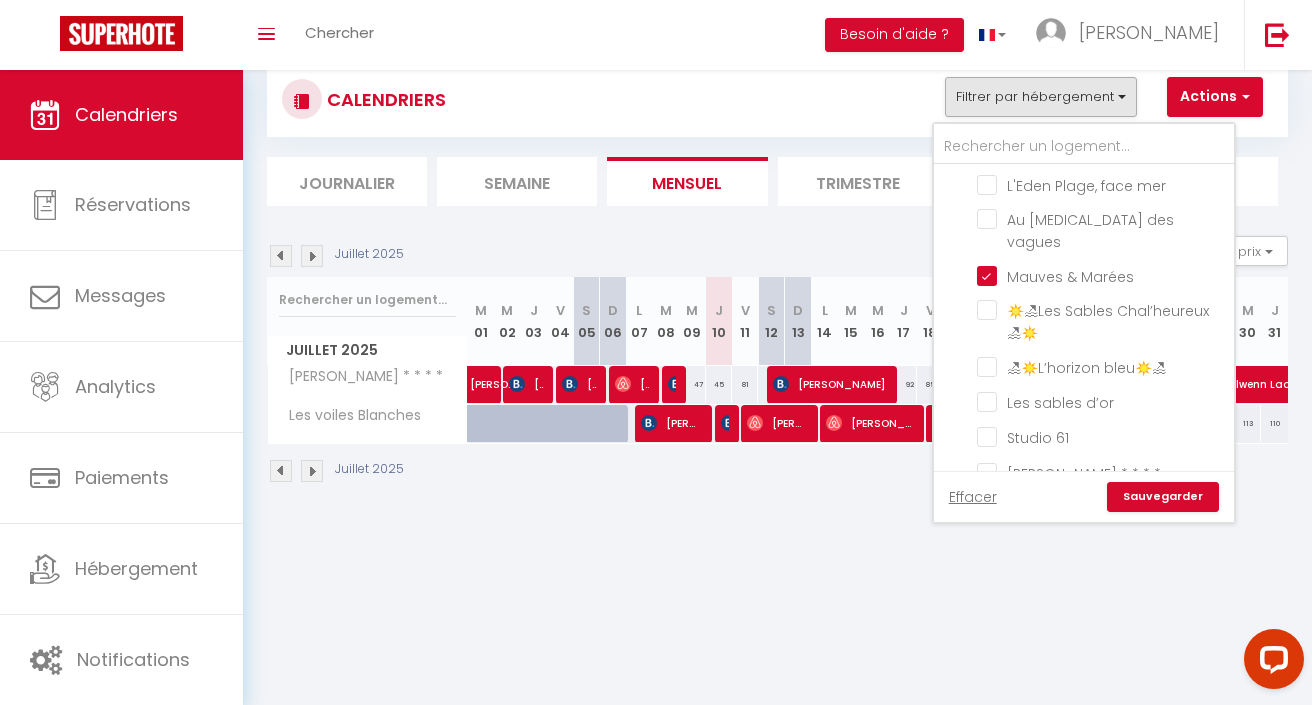 click on "Sauvegarder" at bounding box center (1163, 497) 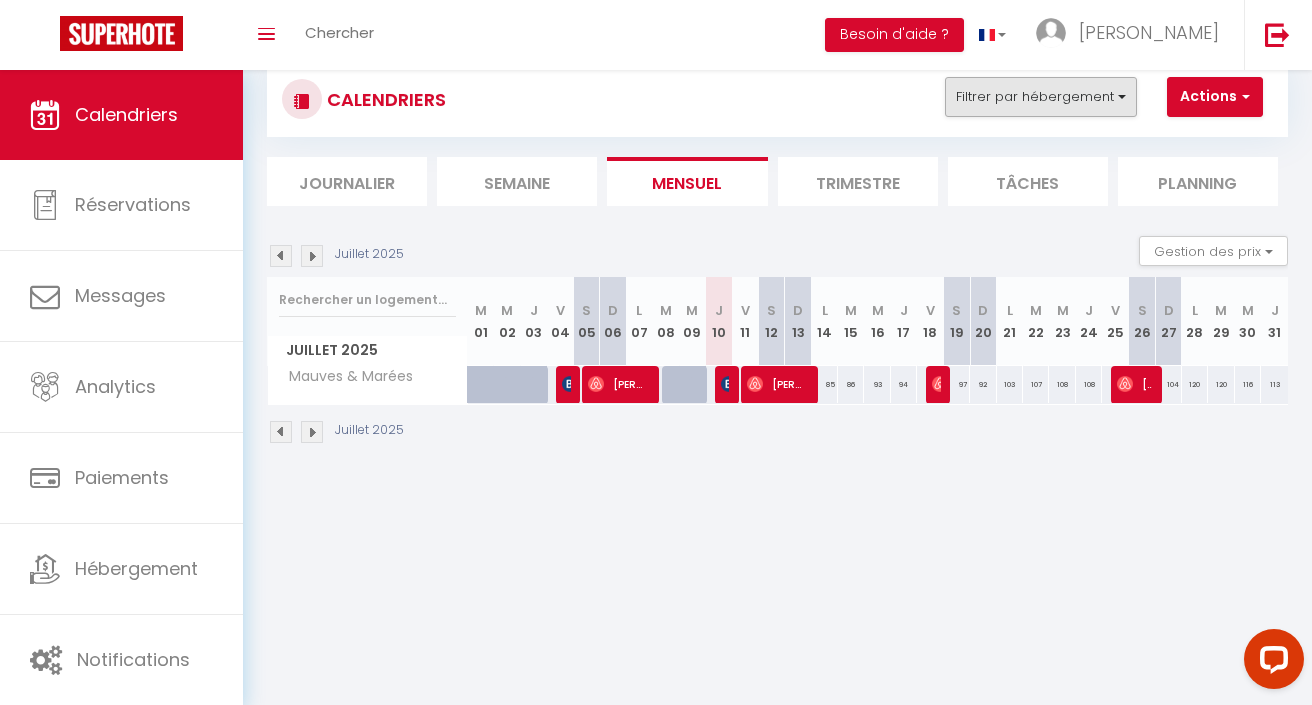 click on "Filtrer par hébergement" at bounding box center [1041, 97] 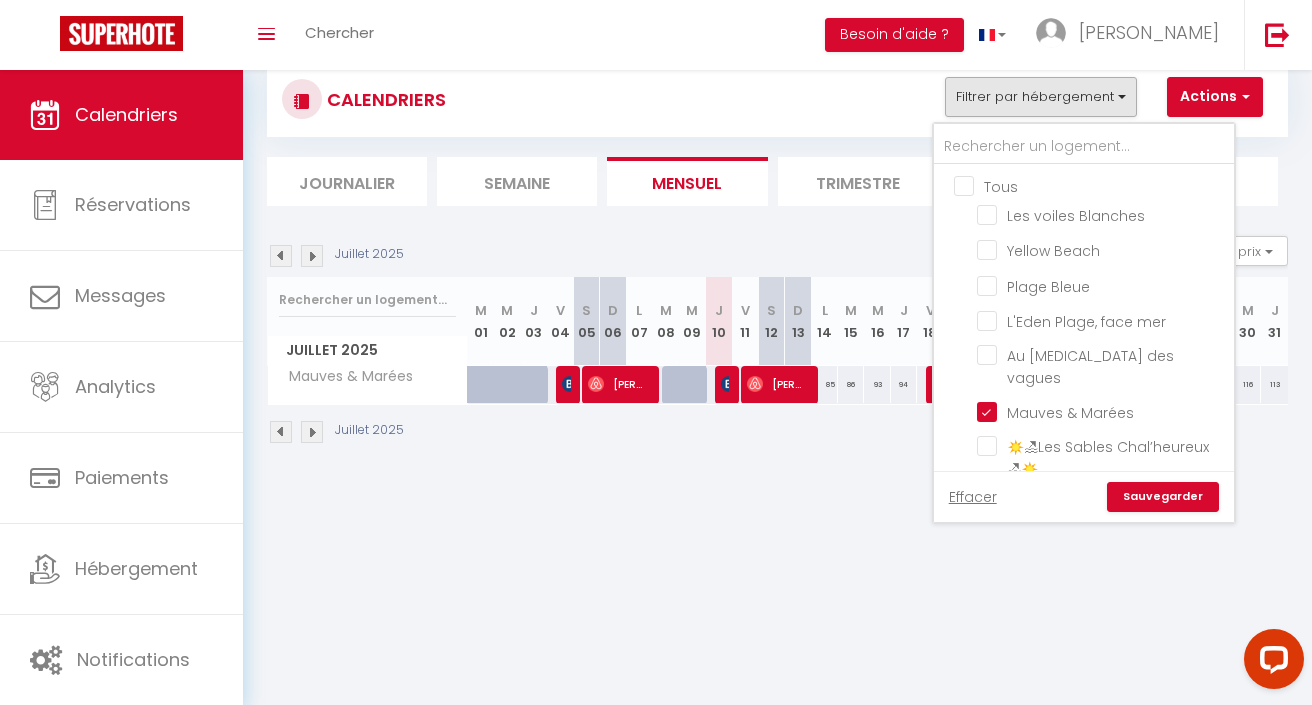 click on "Tous" at bounding box center [1104, 185] 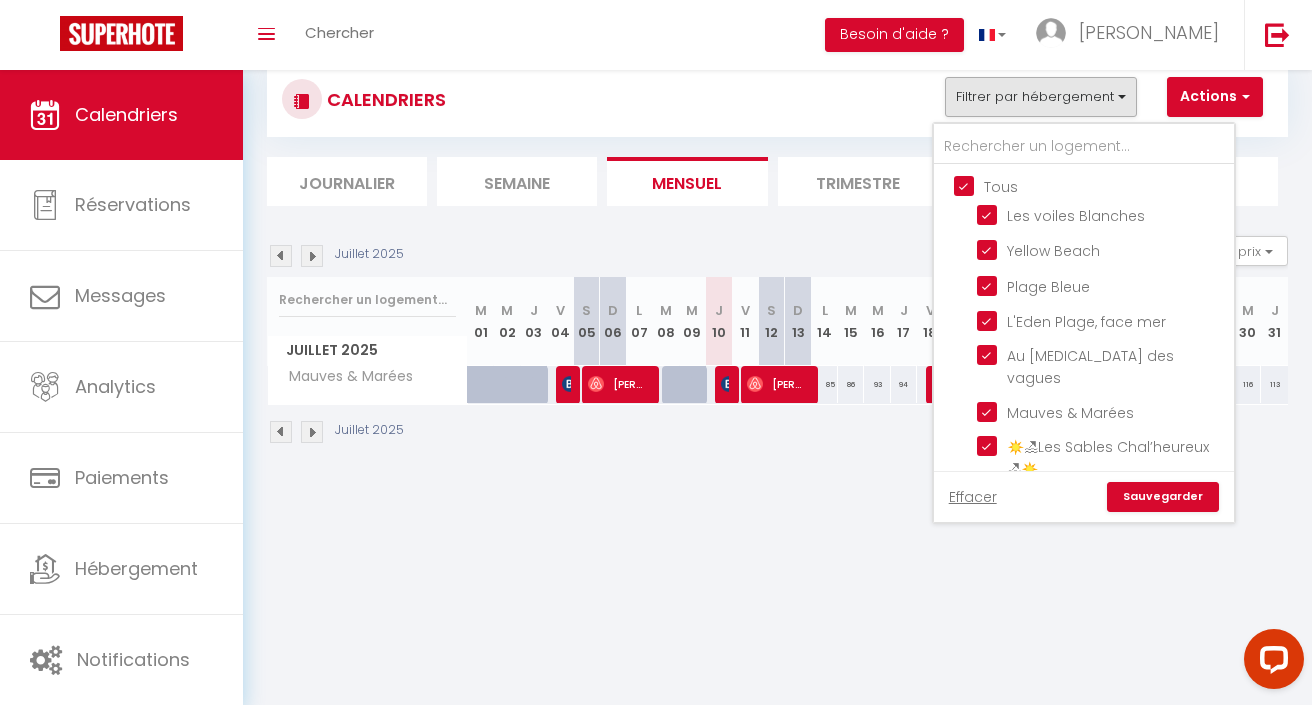 checkbox on "true" 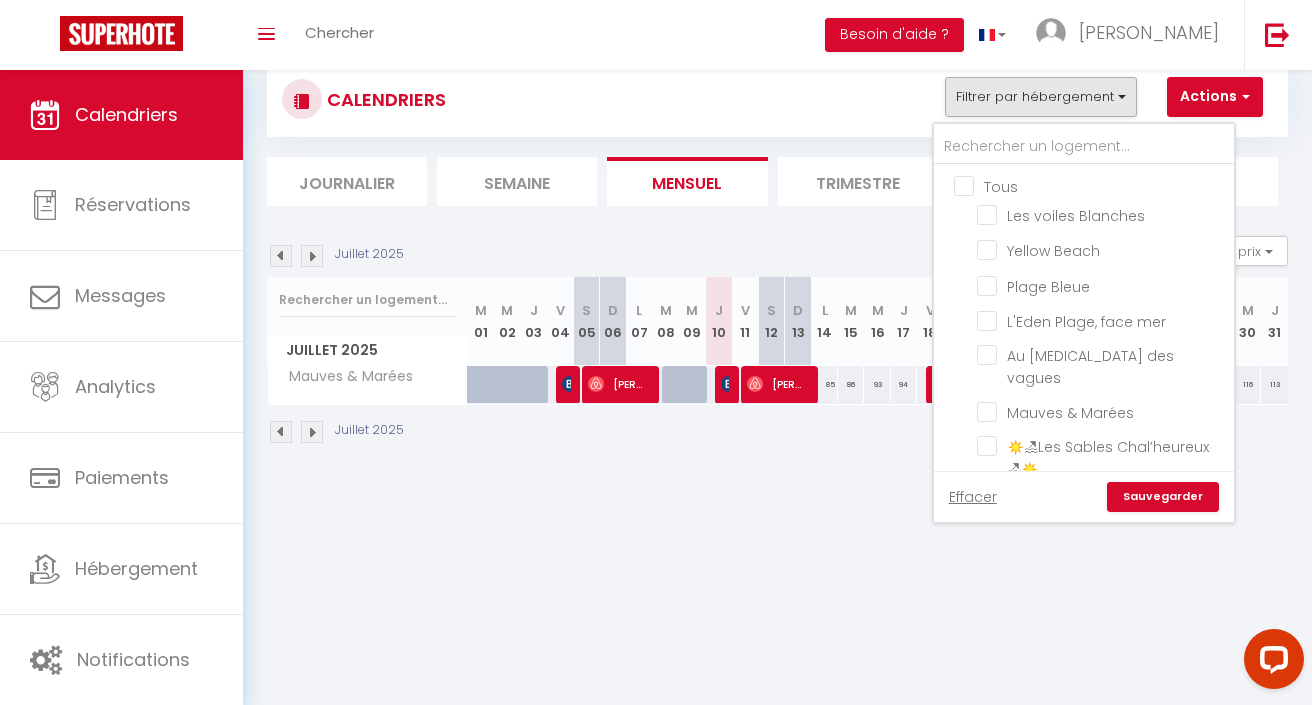 checkbox on "false" 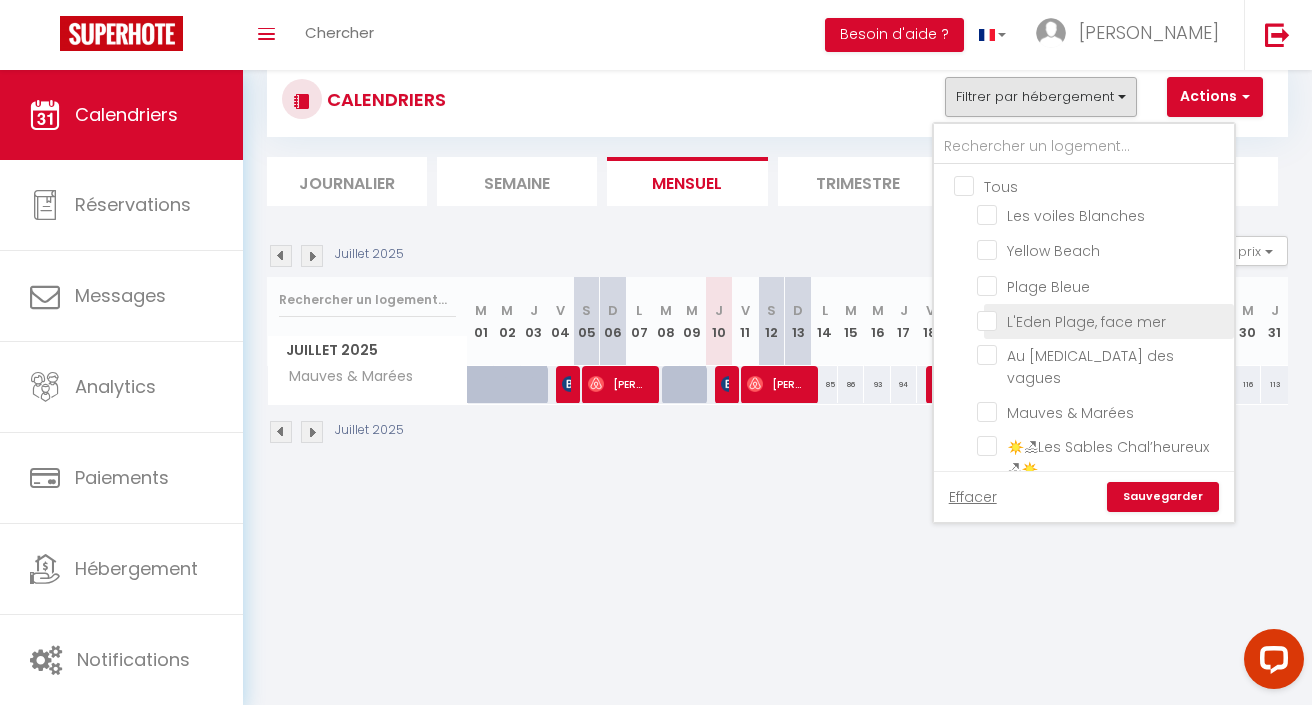 click on "L'Eden Plage, face mer" at bounding box center (1102, 320) 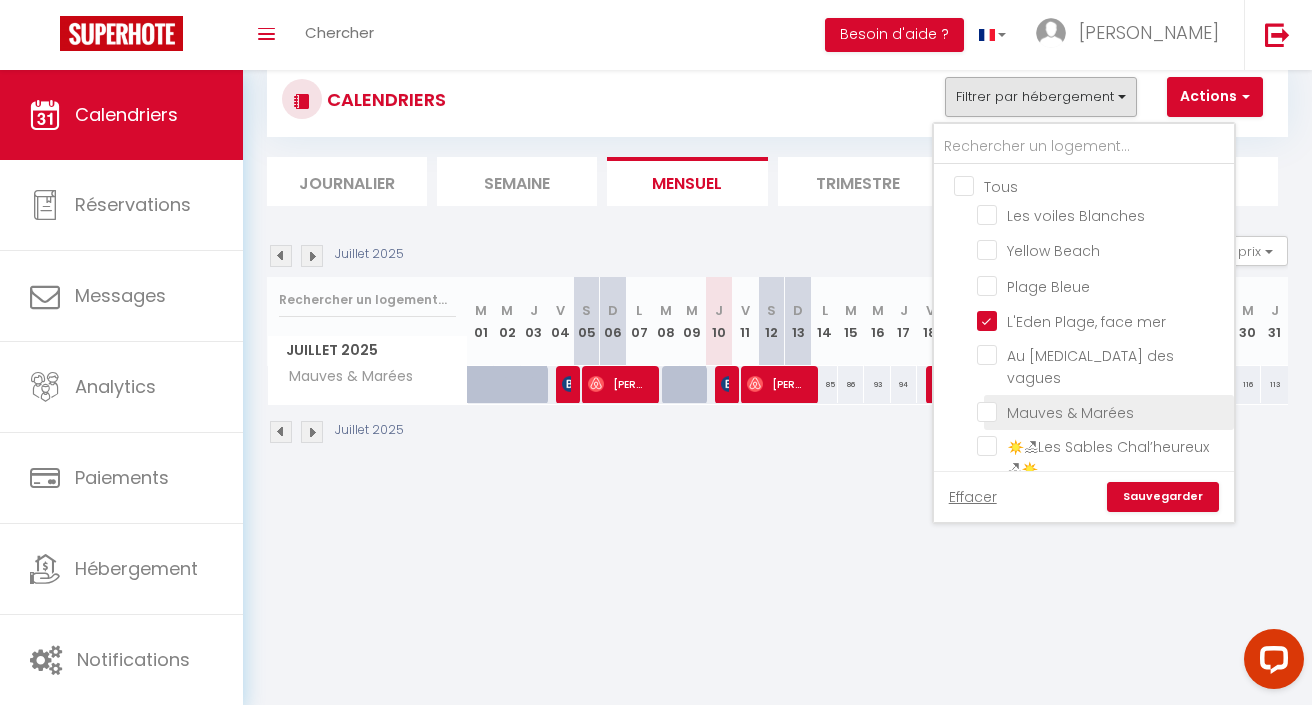 click on "Mauves & Marées" at bounding box center (1102, 411) 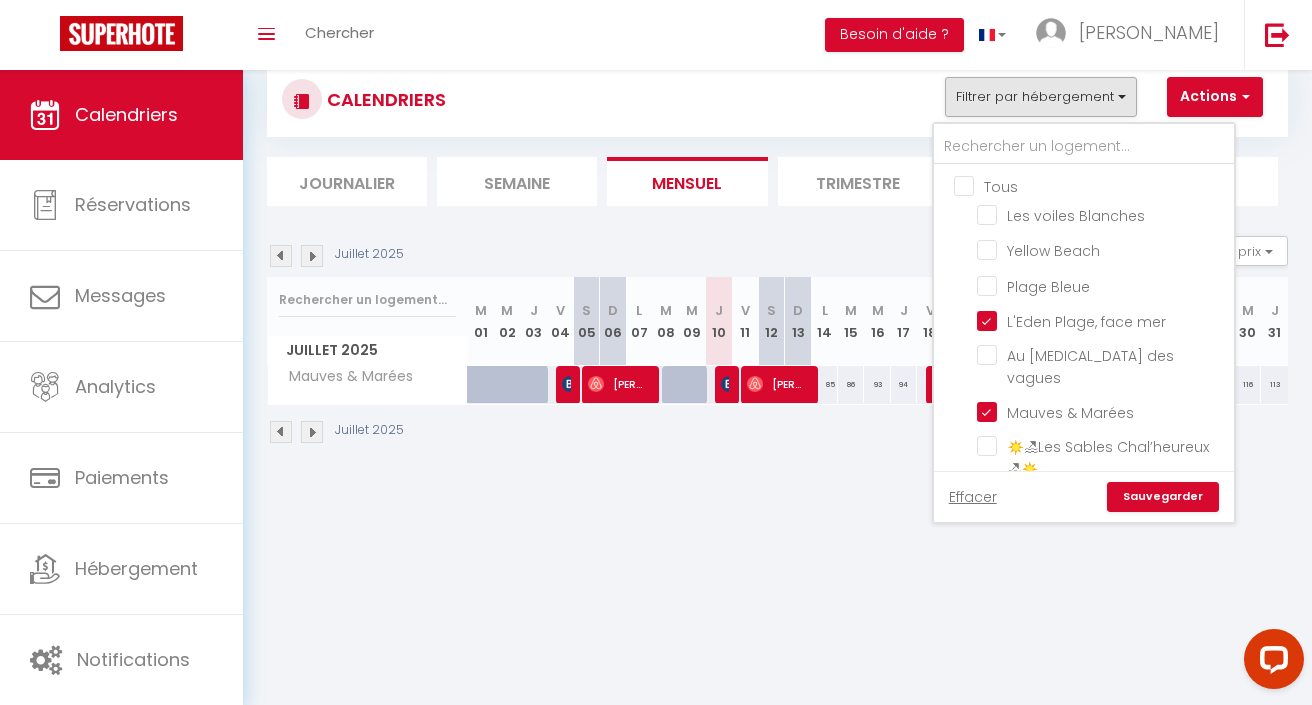 click on "Sauvegarder" at bounding box center (1163, 497) 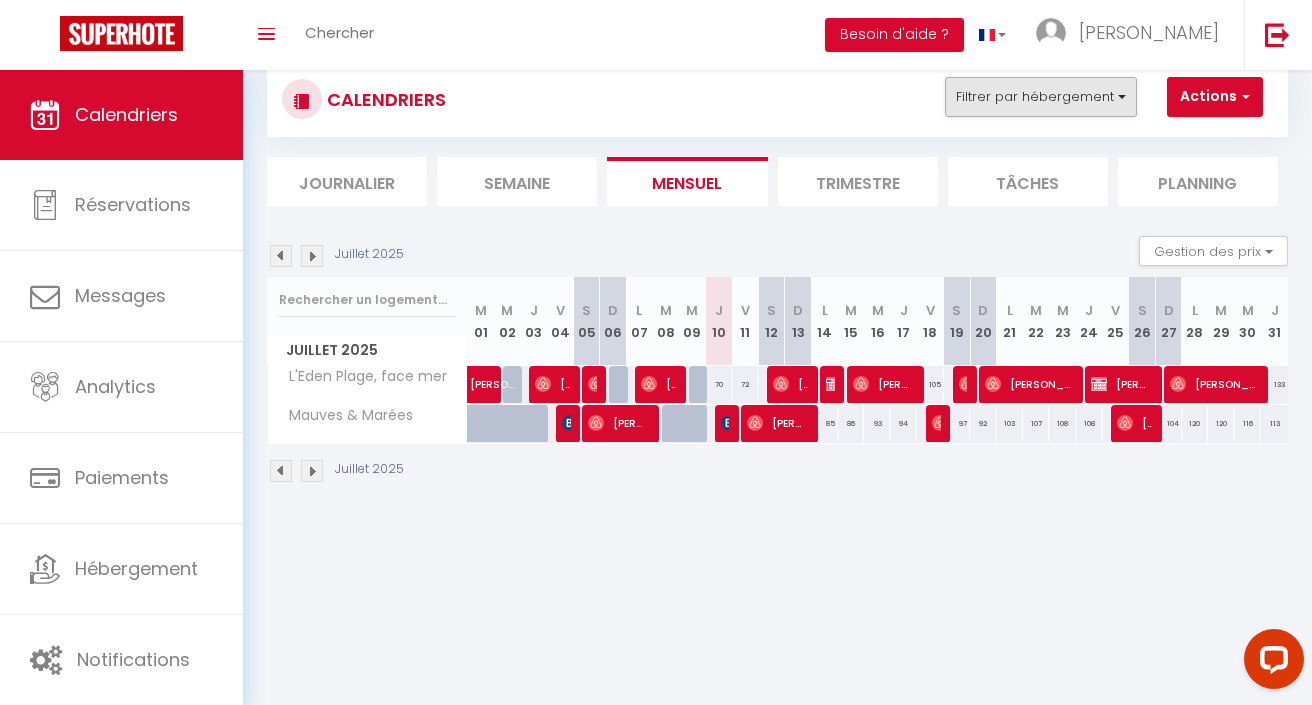 click on "Filtrer par hébergement" at bounding box center (1041, 97) 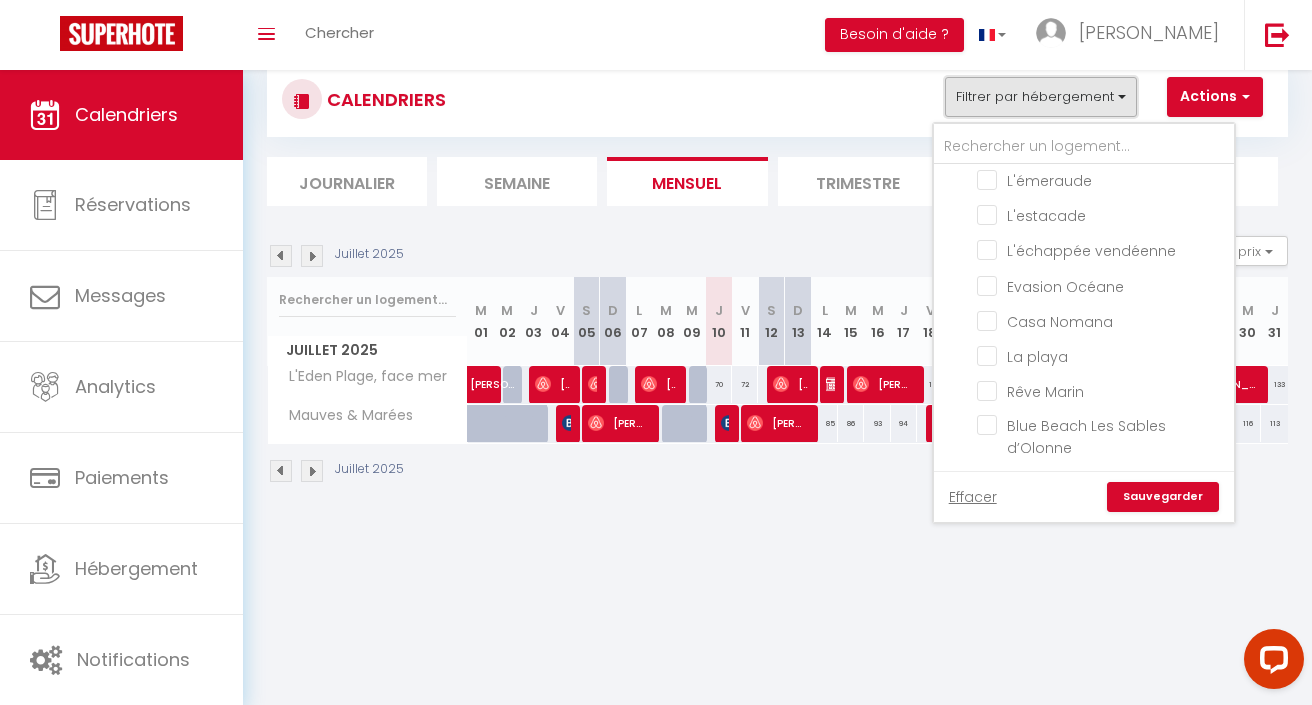 scroll, scrollTop: 589, scrollLeft: 0, axis: vertical 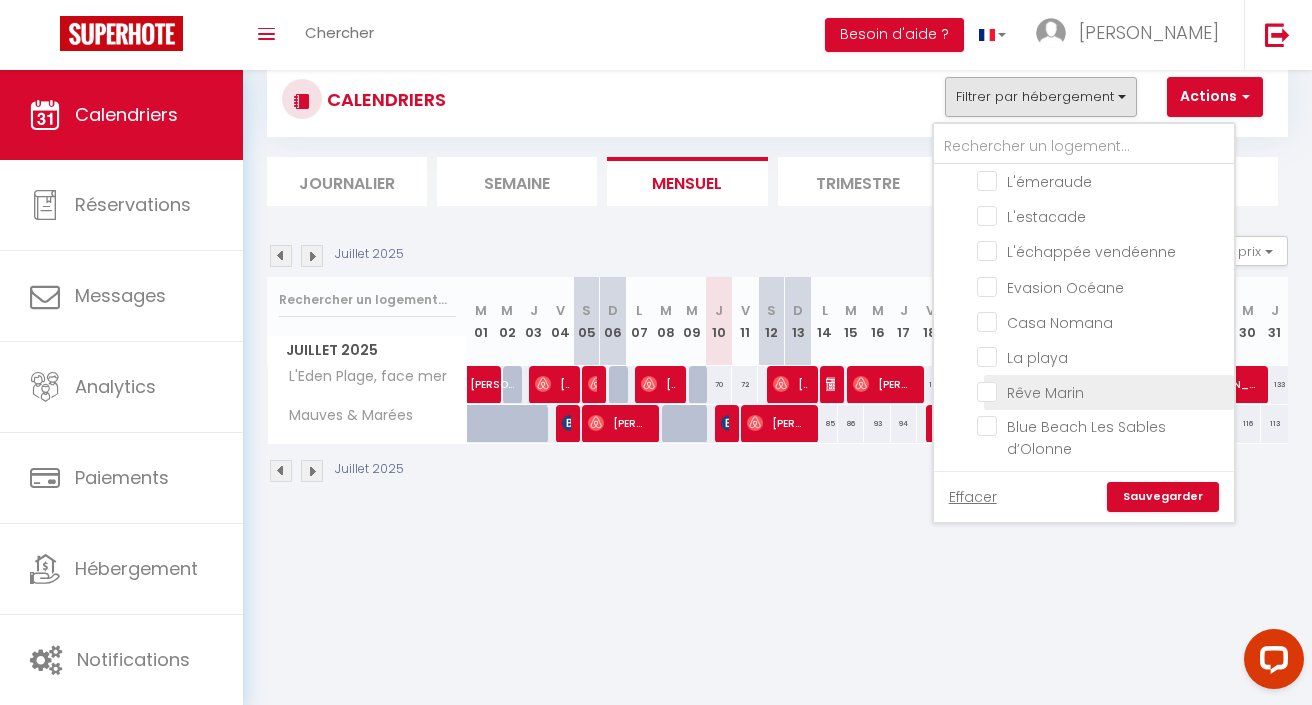 click on "Rêve Marin" at bounding box center (1102, 391) 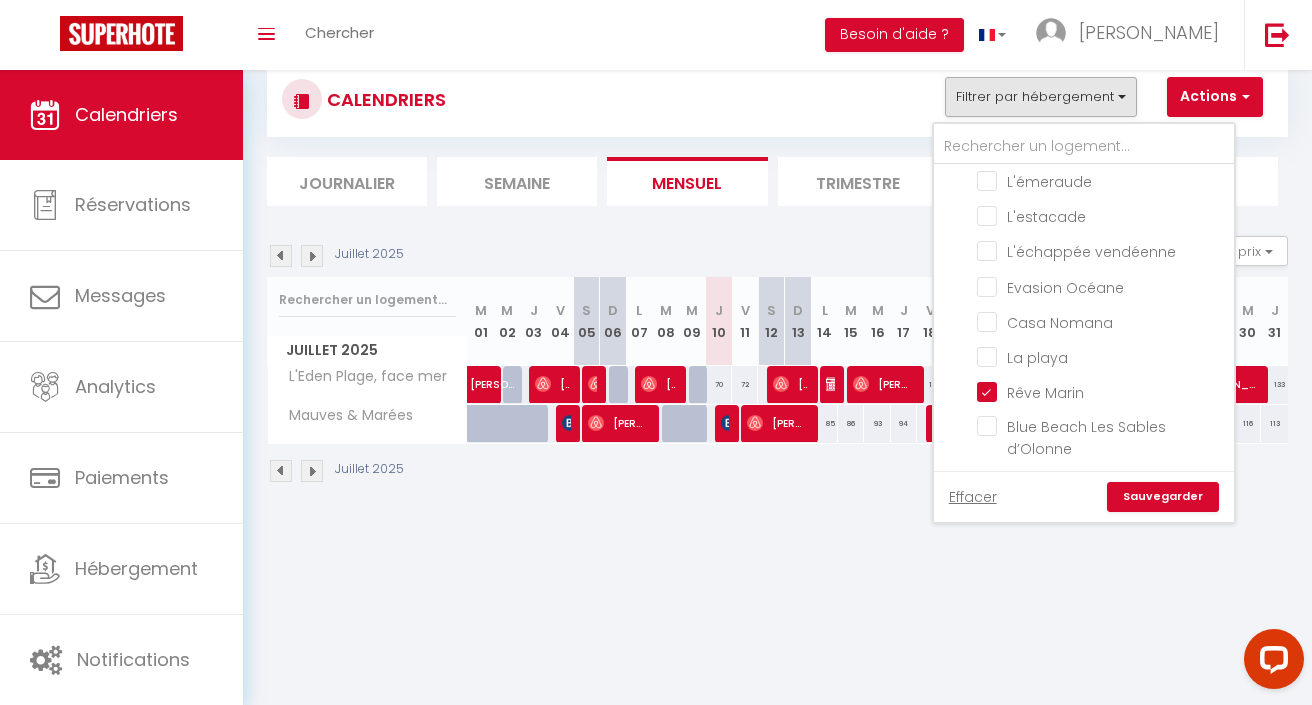 click on "Sauvegarder" at bounding box center (1163, 497) 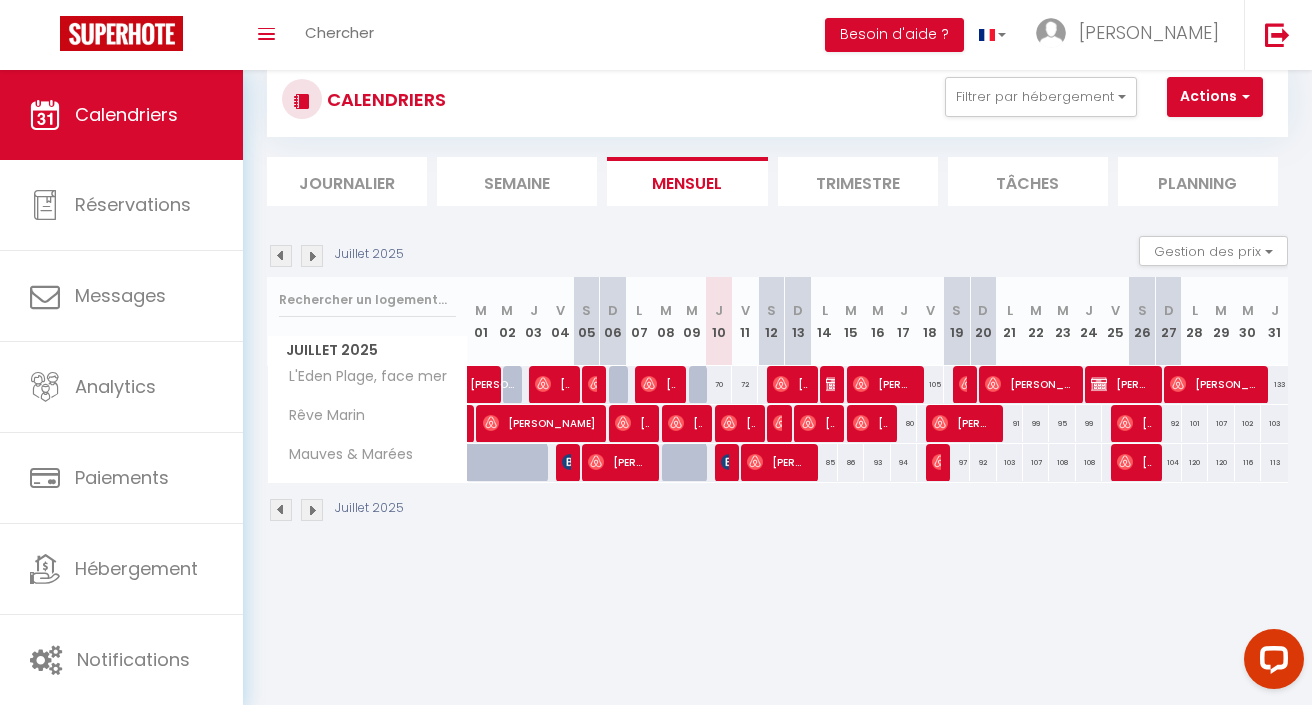 click at bounding box center (281, 256) 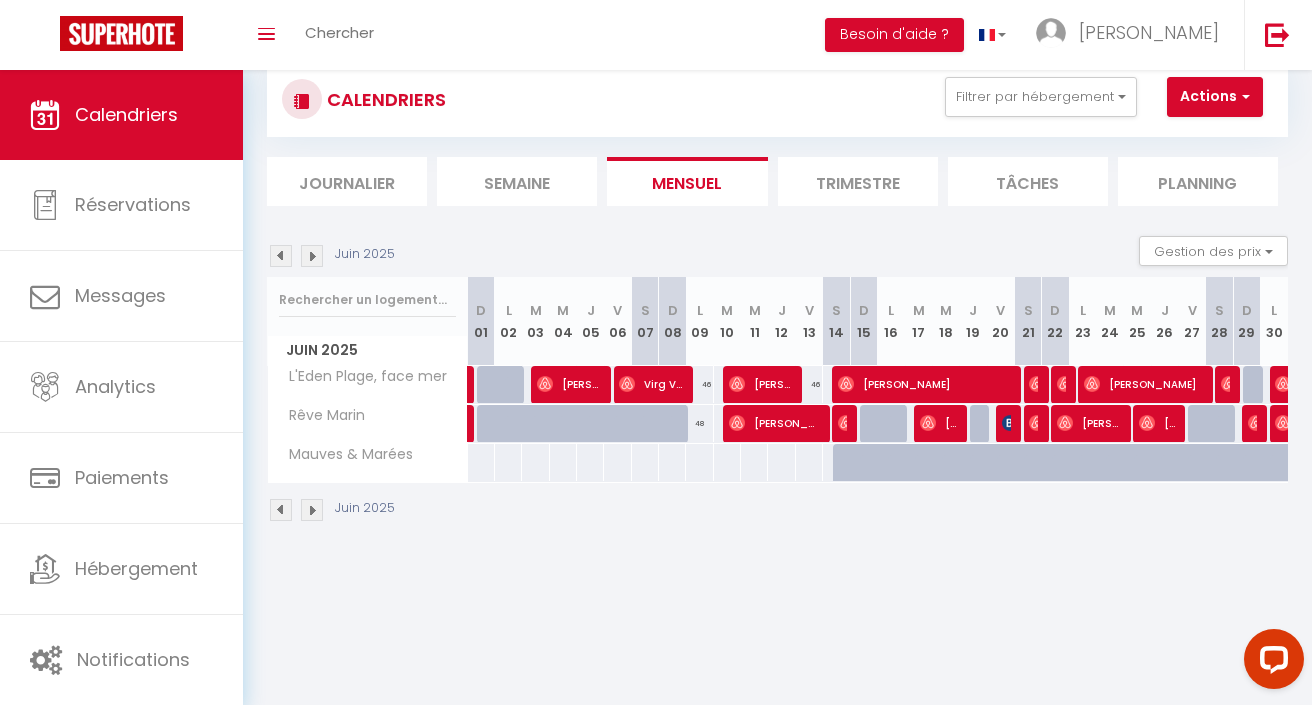 click at bounding box center (312, 256) 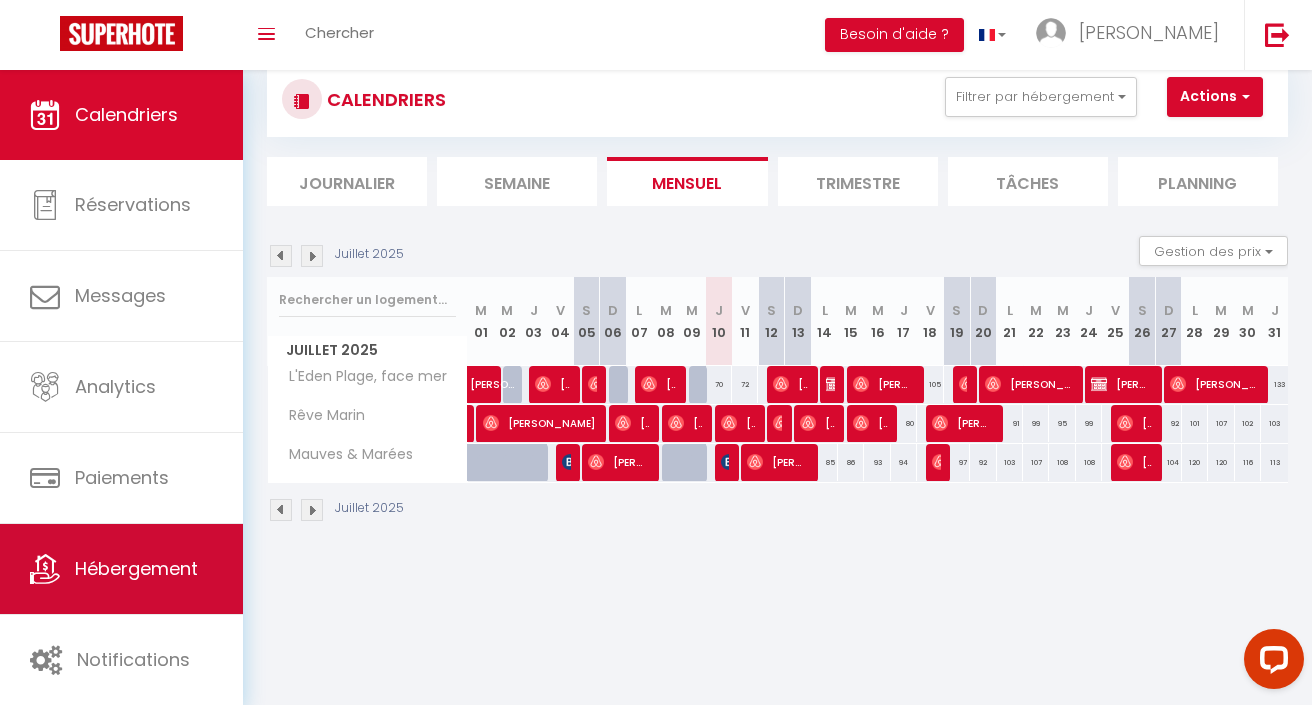 click on "Hébergement" at bounding box center [136, 568] 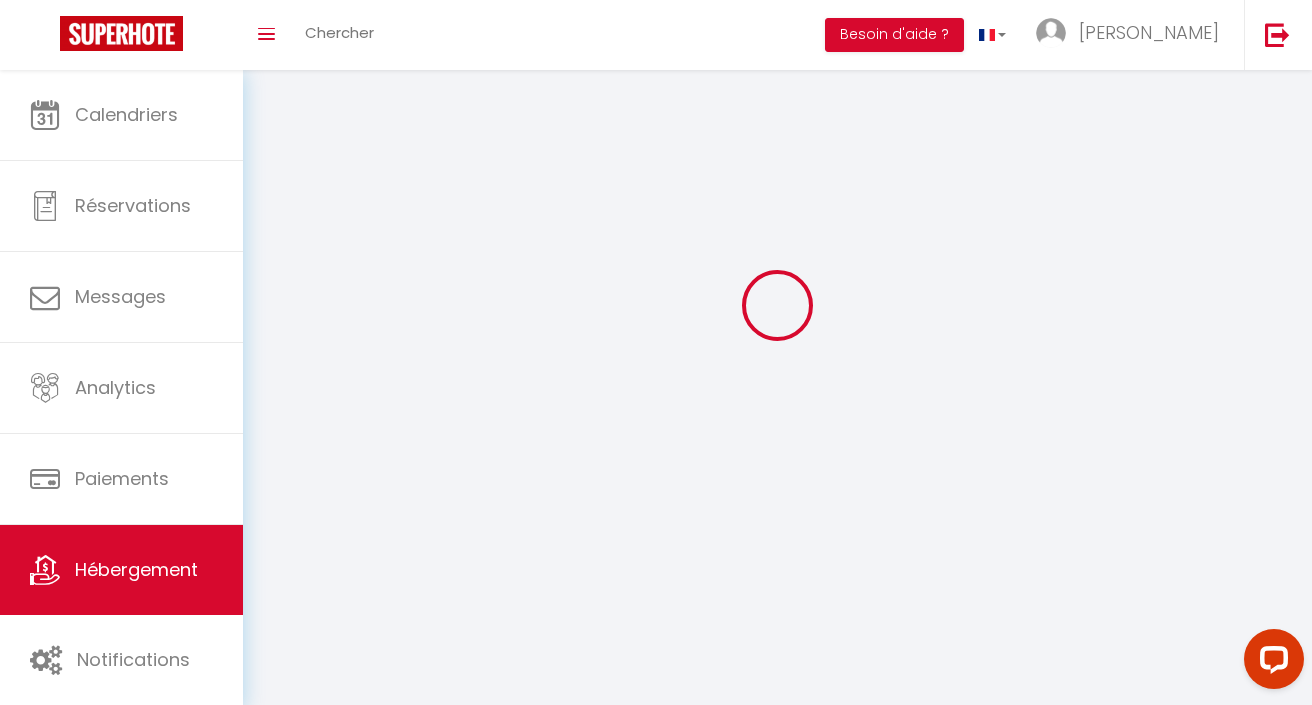 scroll, scrollTop: 0, scrollLeft: 0, axis: both 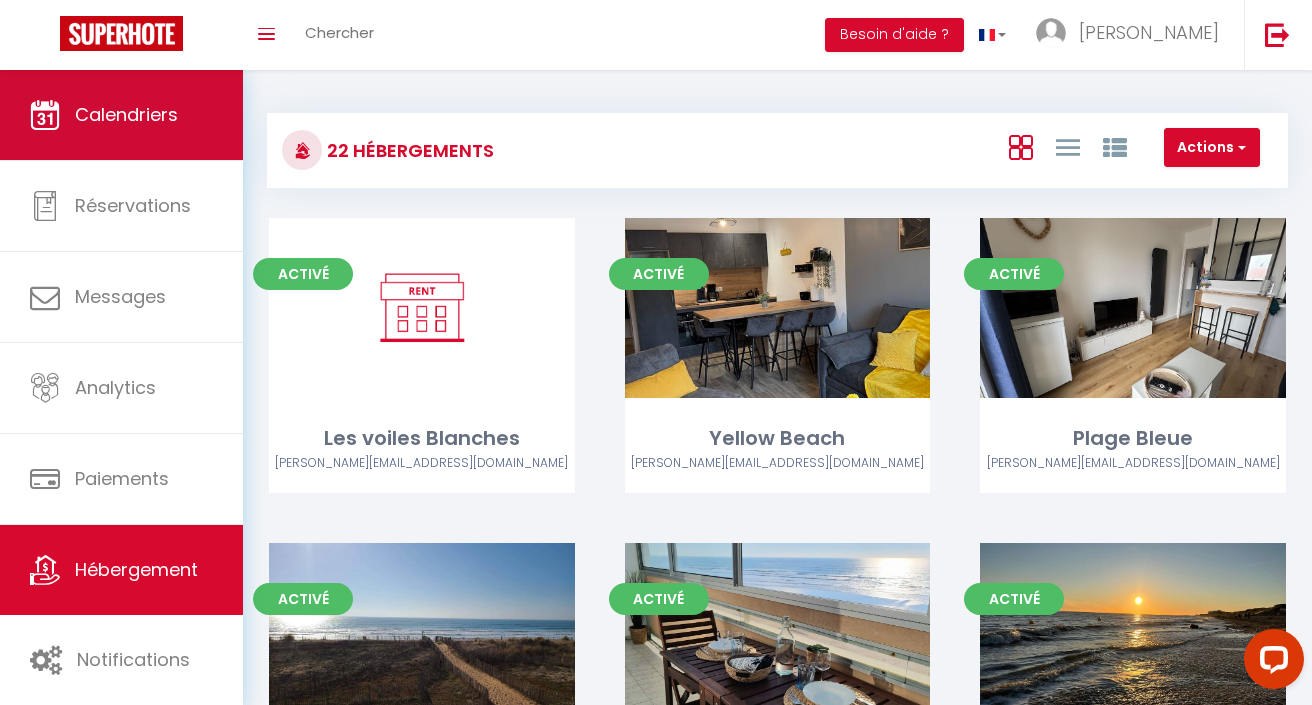 click on "Calendriers" at bounding box center [121, 115] 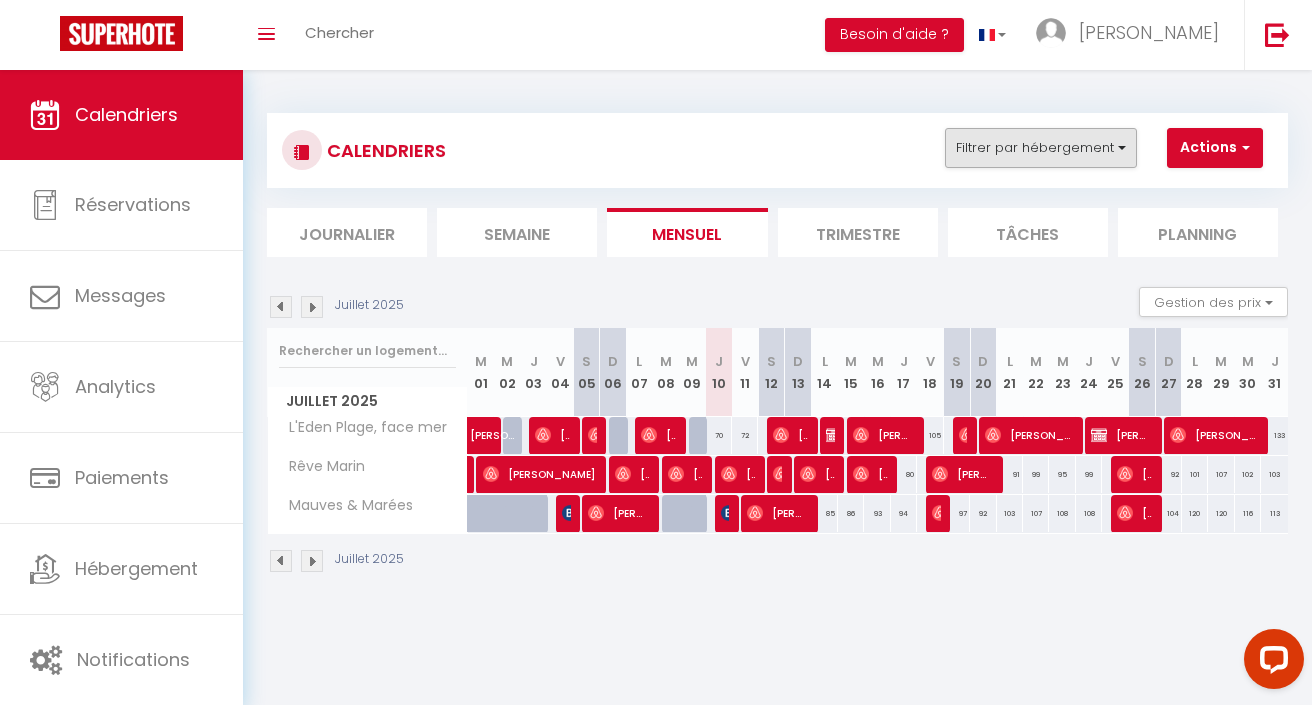 click on "Filtrer par hébergement" at bounding box center [1041, 148] 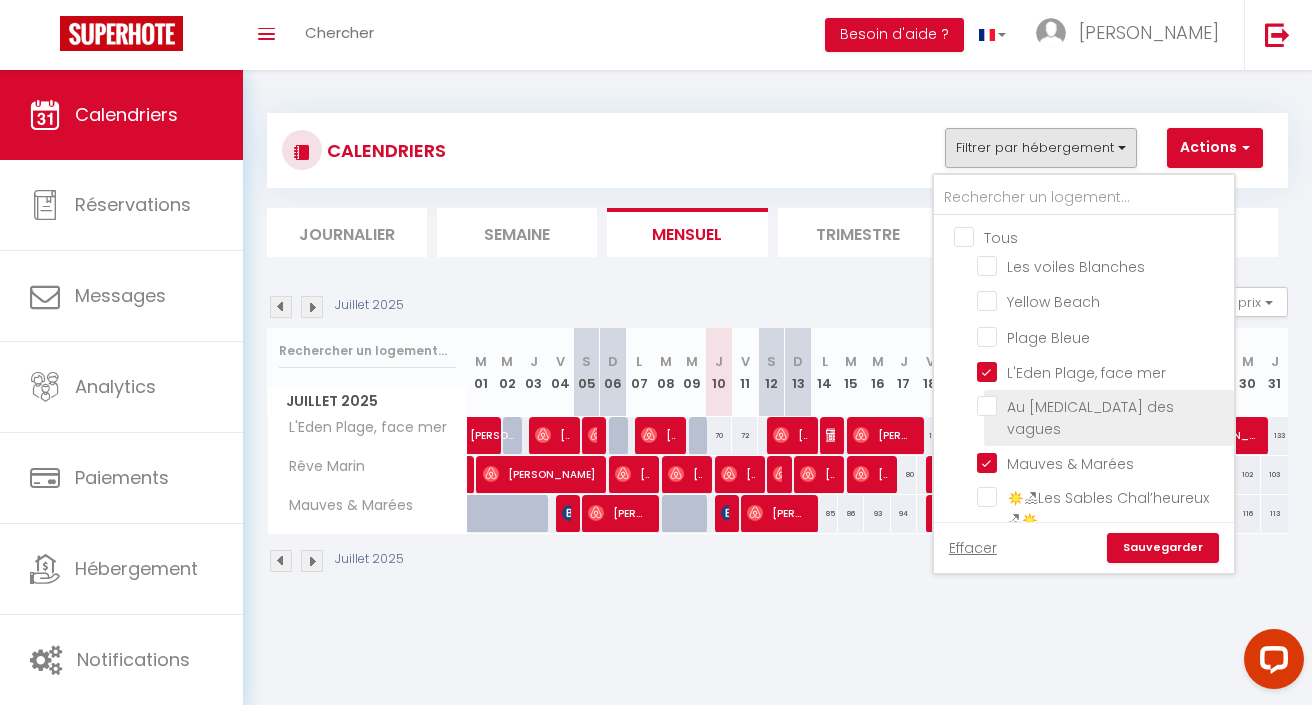 click on "Au [MEDICAL_DATA] des vagues" at bounding box center (1102, 406) 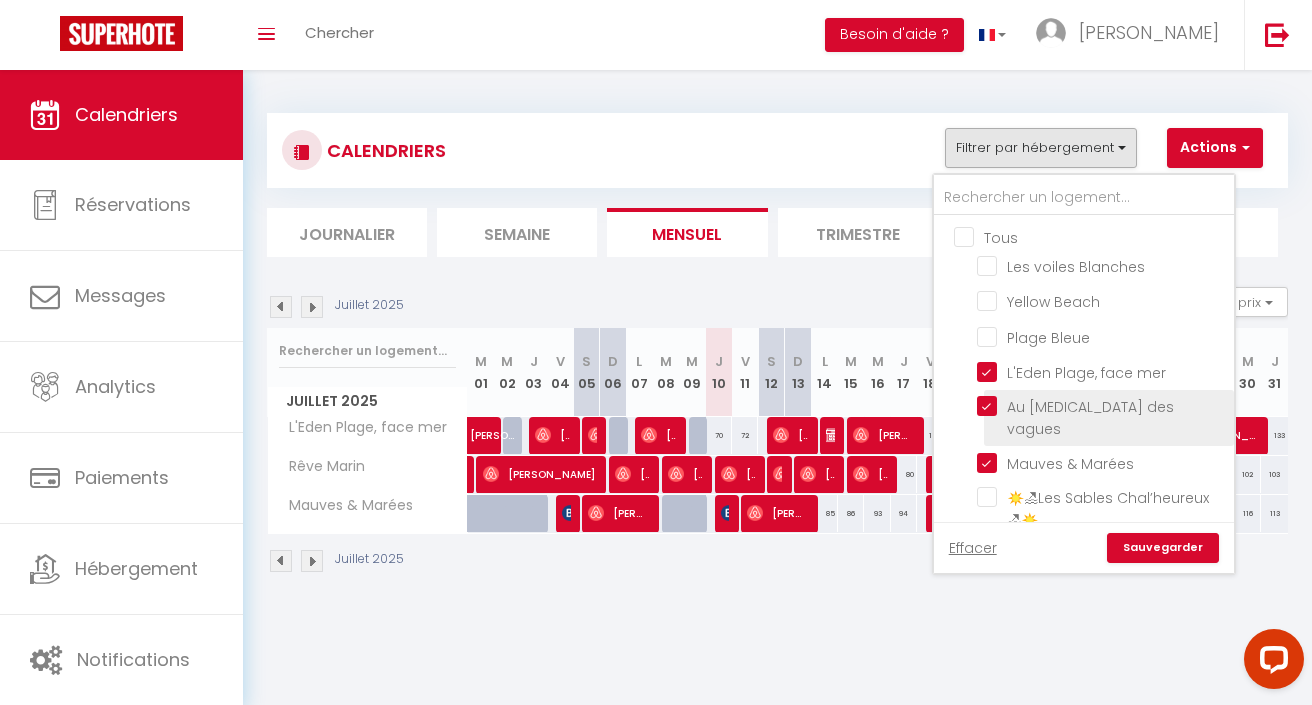 checkbox on "false" 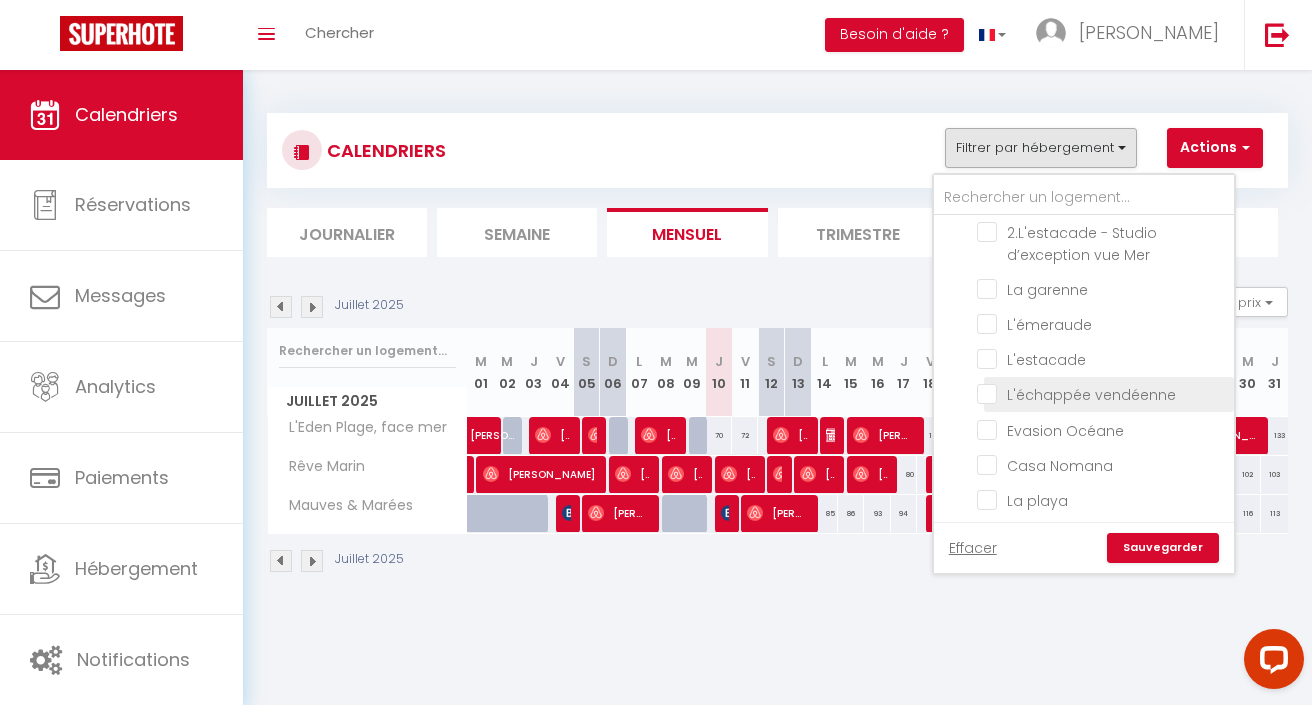 scroll, scrollTop: 519, scrollLeft: 0, axis: vertical 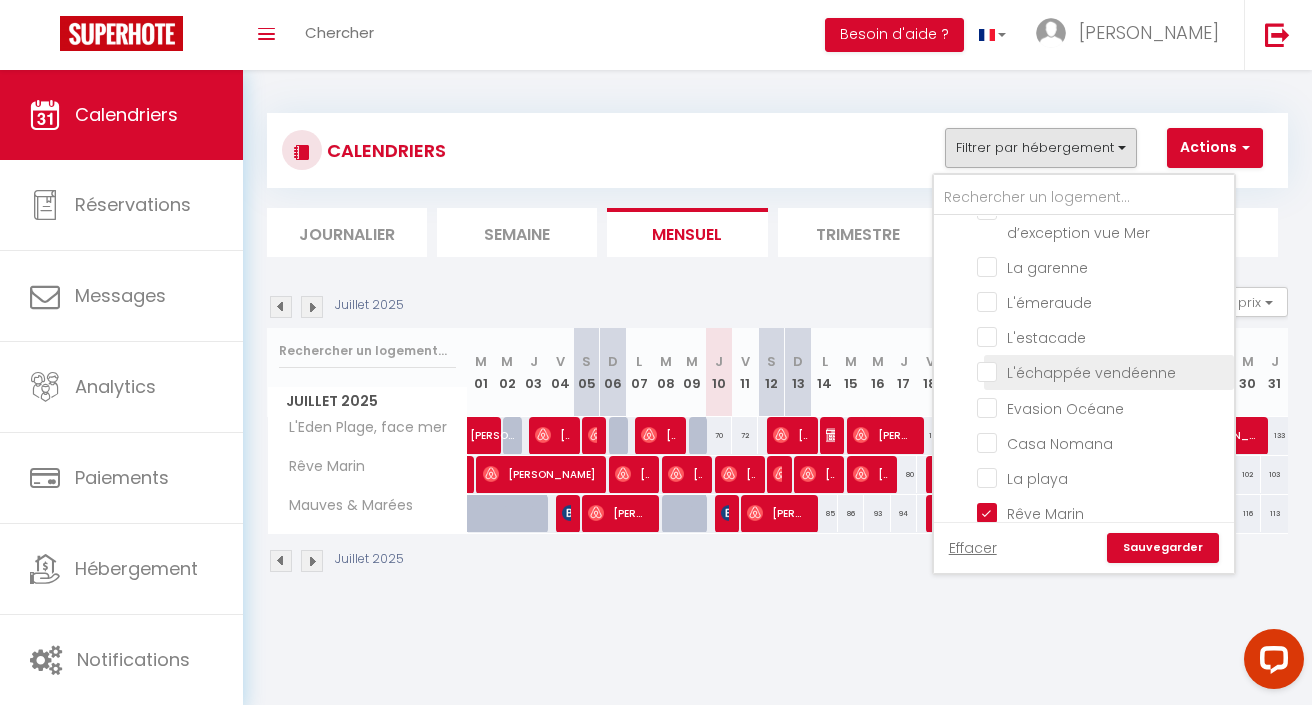 click on "L'échappée vendéenne" at bounding box center [1091, 373] 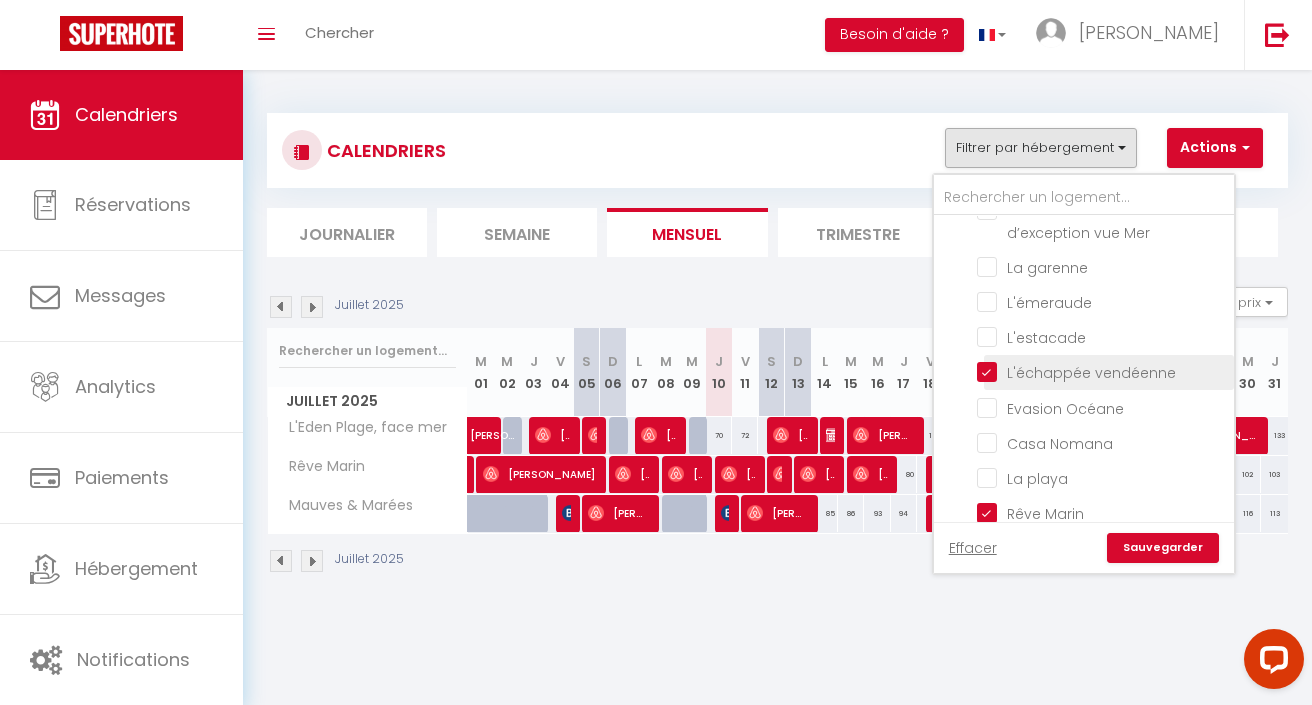 checkbox on "false" 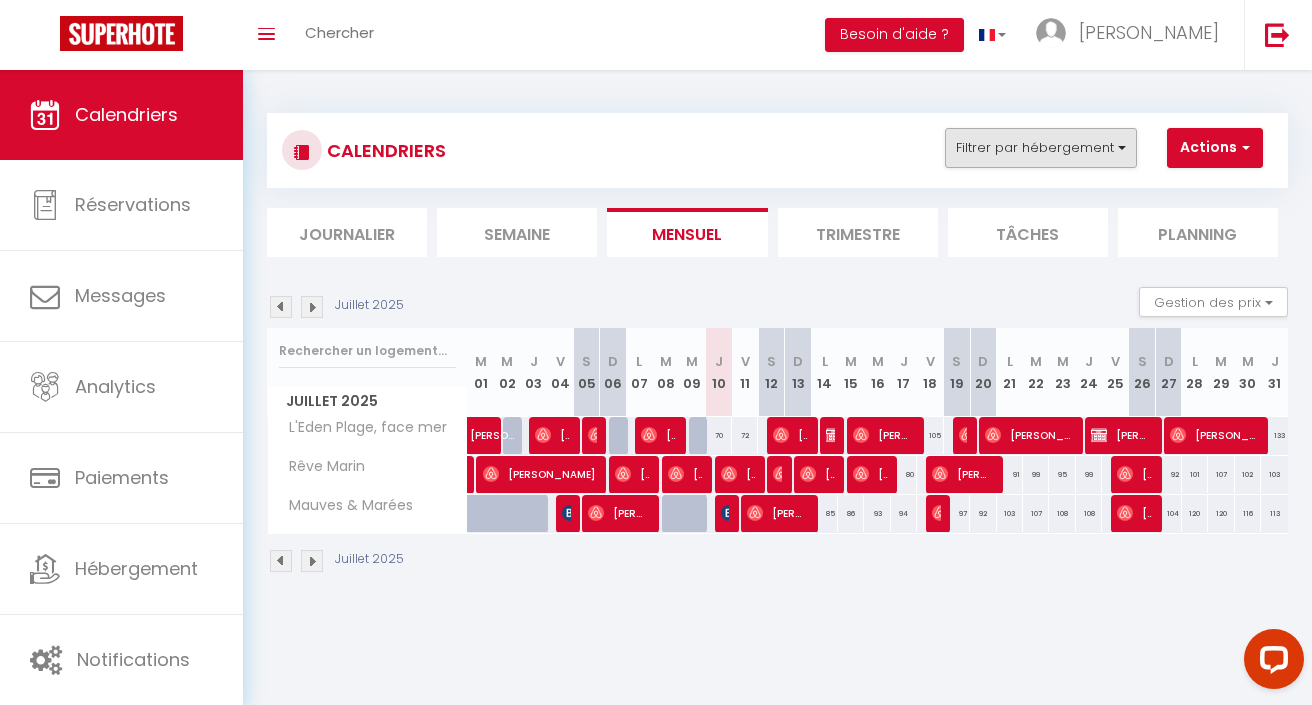 click on "Filtrer par hébergement" at bounding box center (1041, 148) 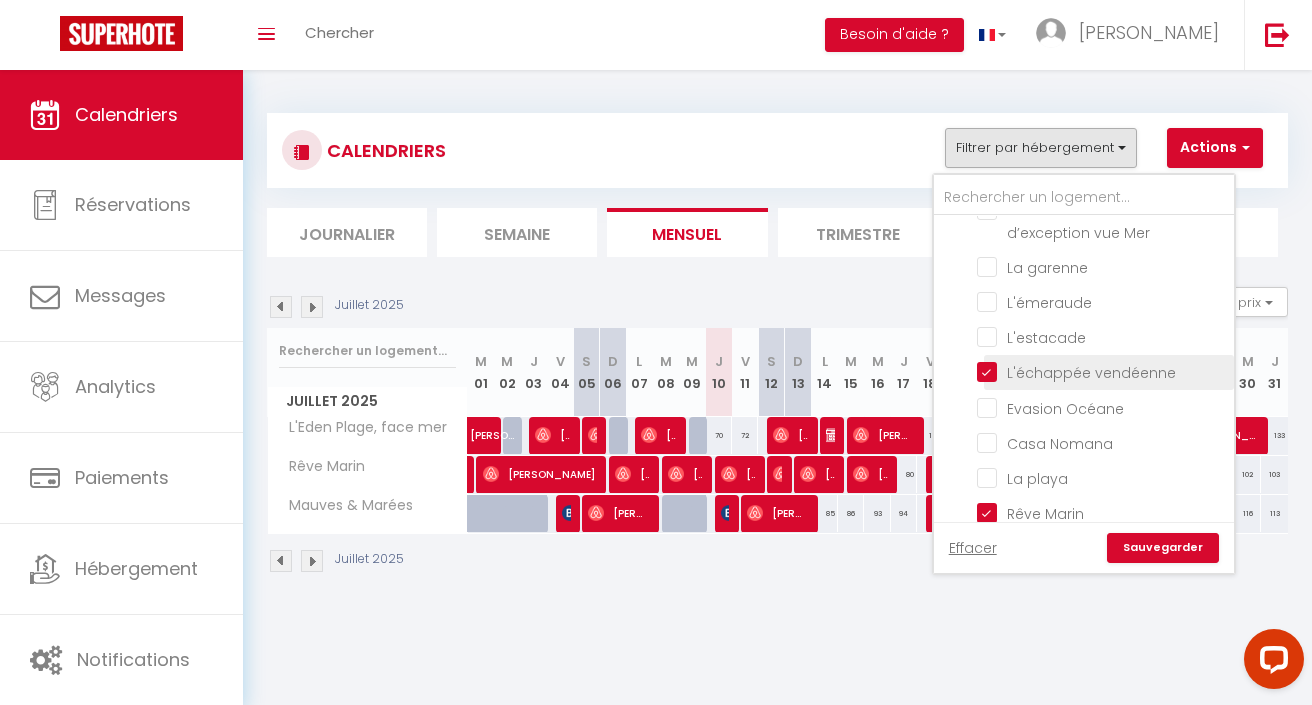 click on "L'échappée vendéenne" at bounding box center [1102, 371] 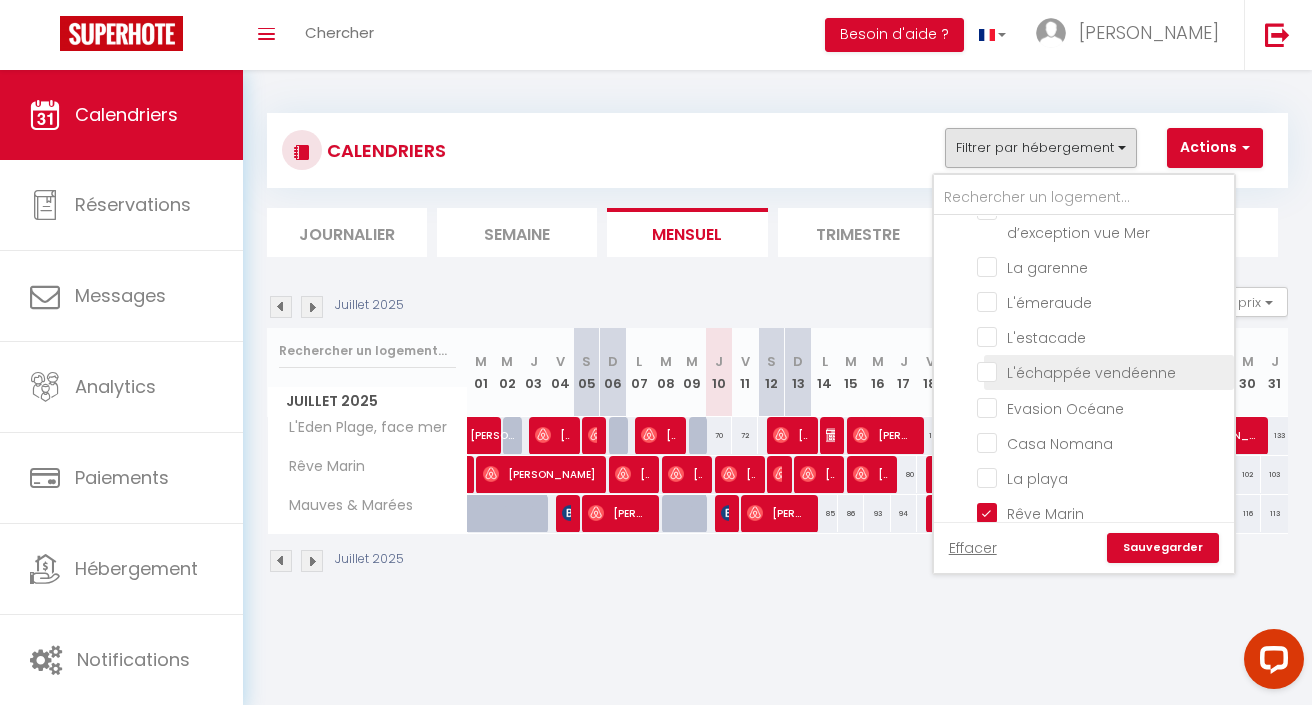checkbox on "false" 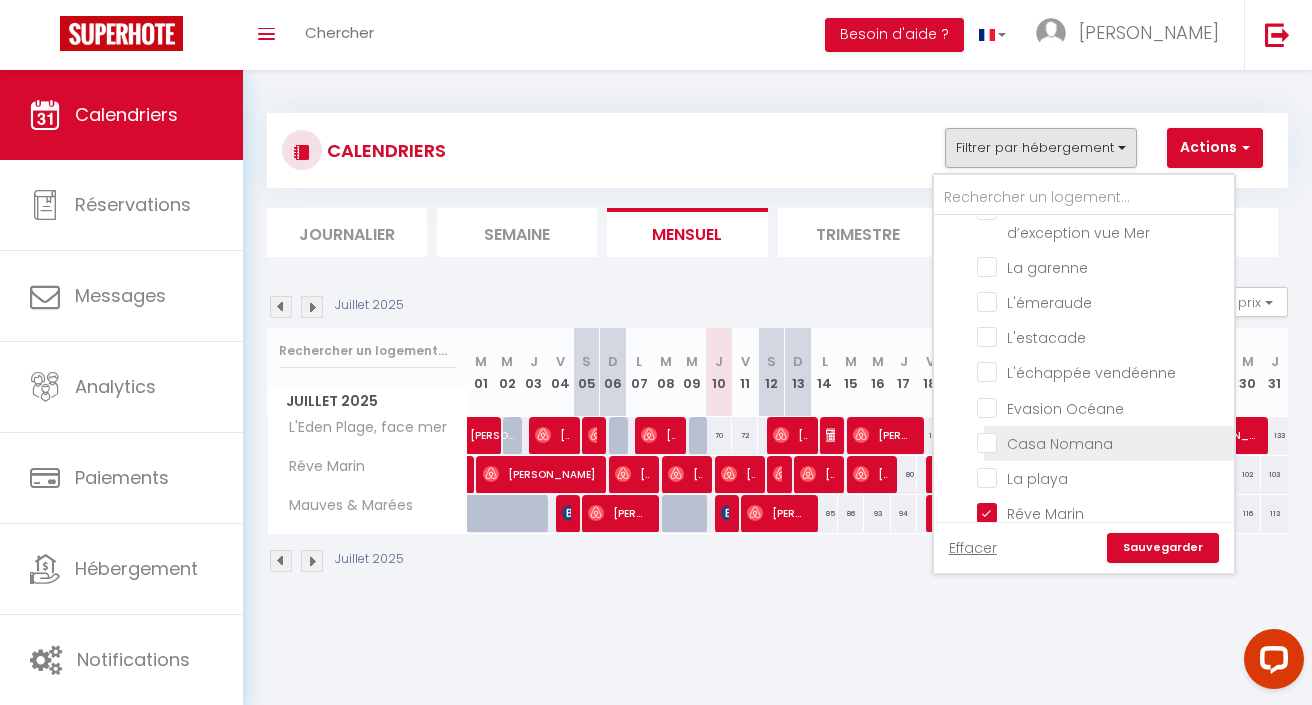 click on "Casa Nomana" at bounding box center (1102, 442) 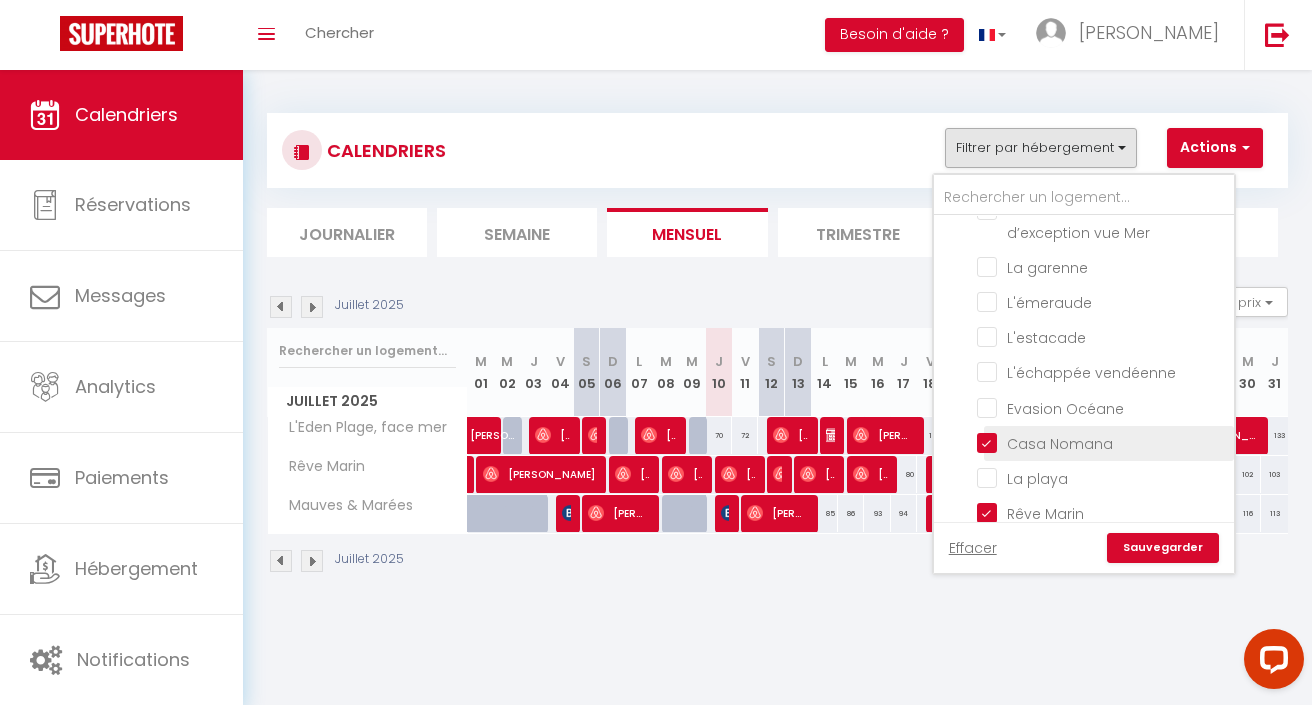 checkbox on "false" 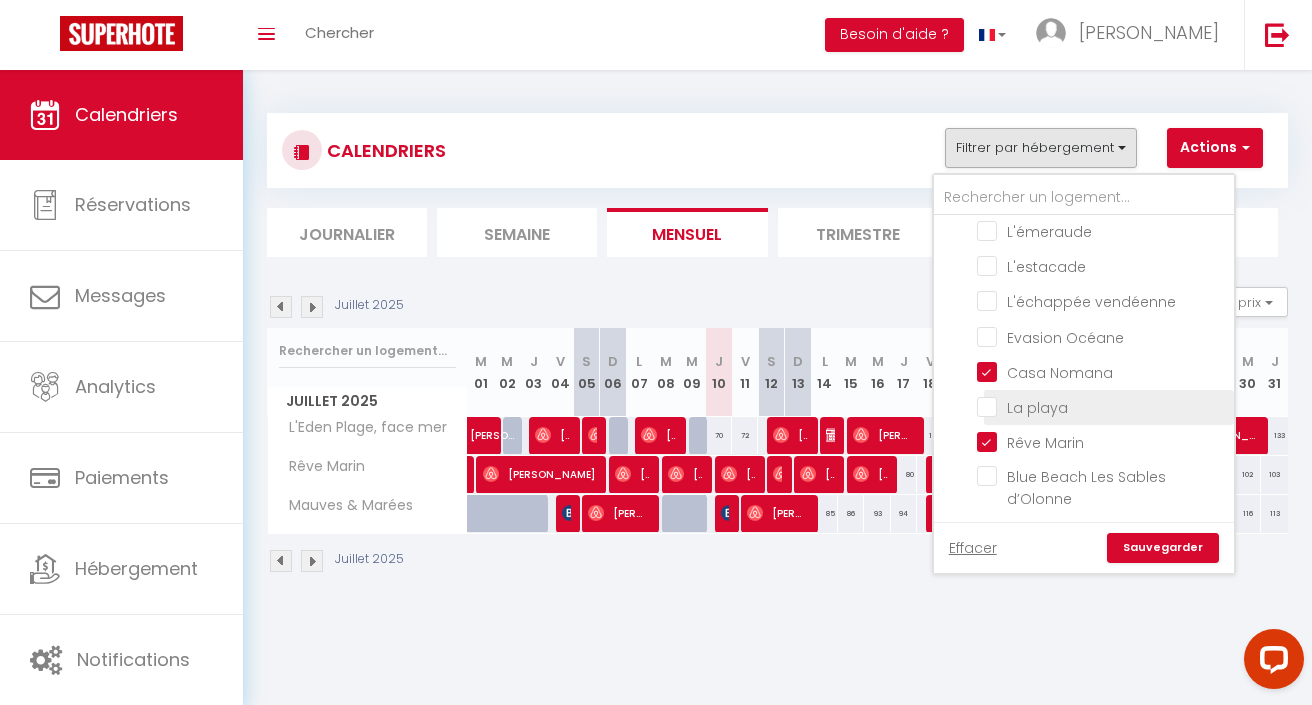 scroll, scrollTop: 589, scrollLeft: 0, axis: vertical 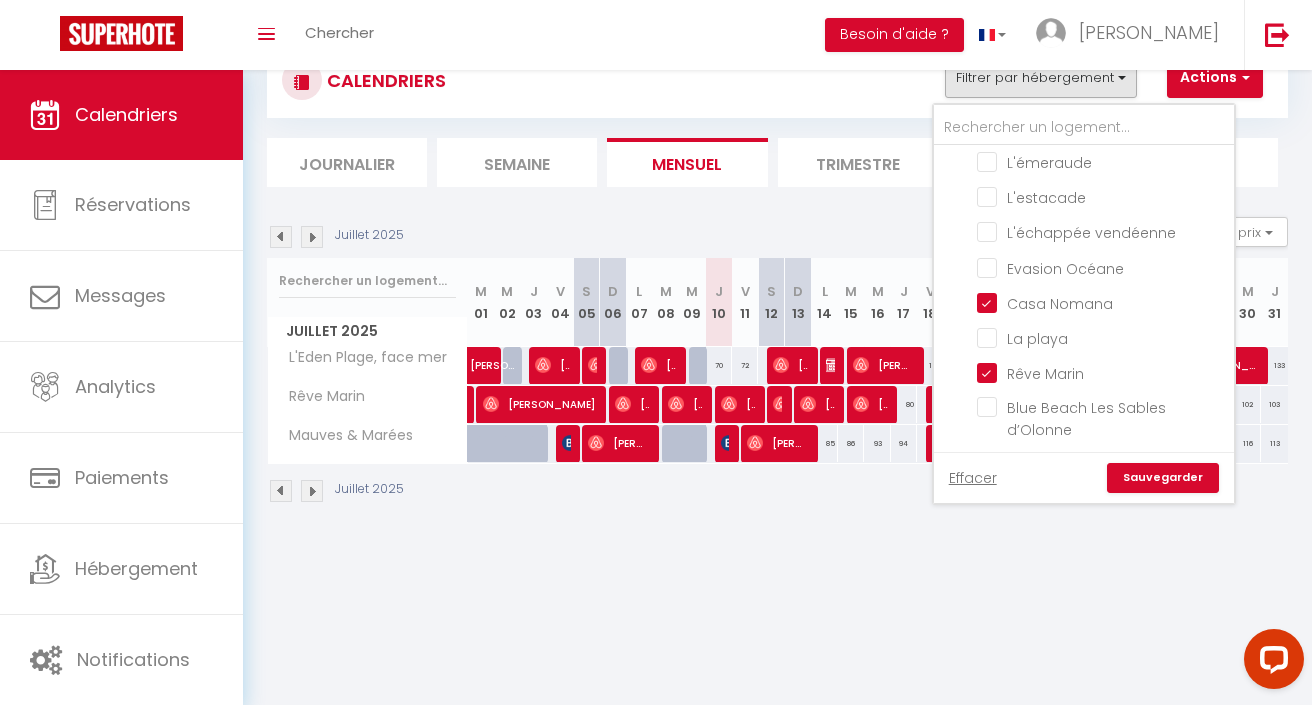 click on "Sauvegarder" at bounding box center [1163, 478] 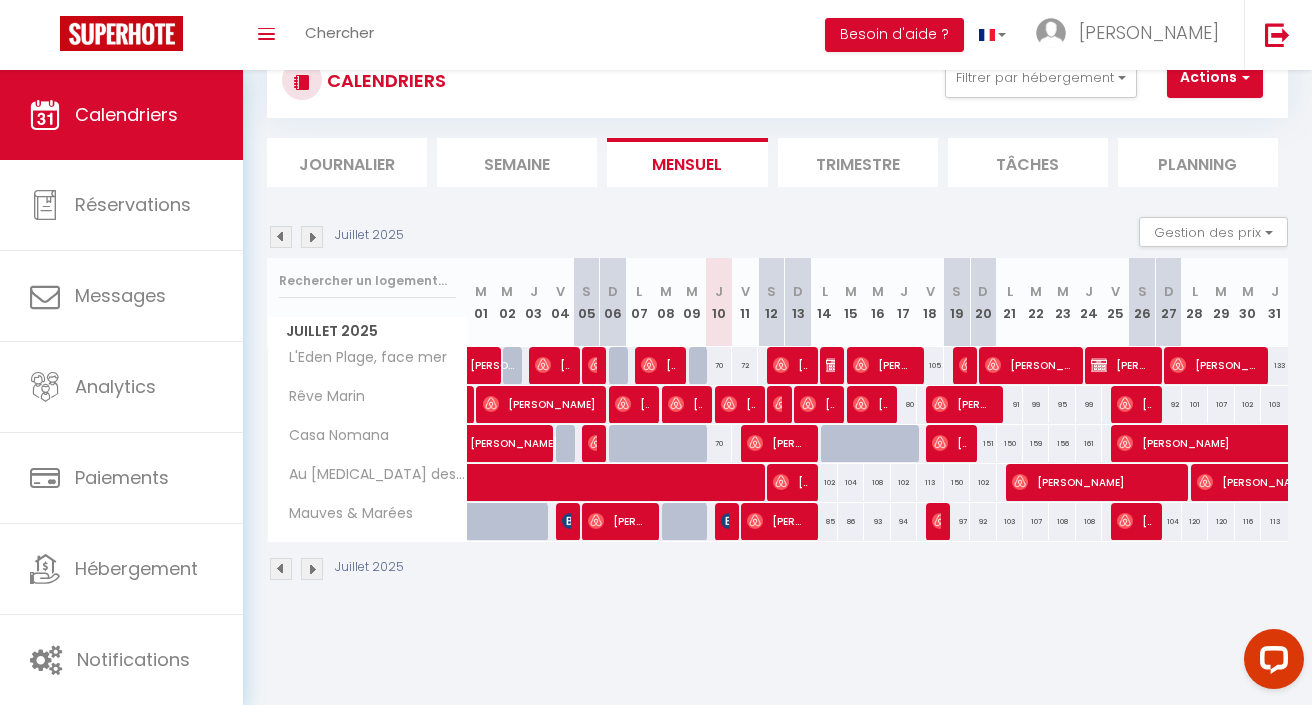 click at bounding box center (312, 237) 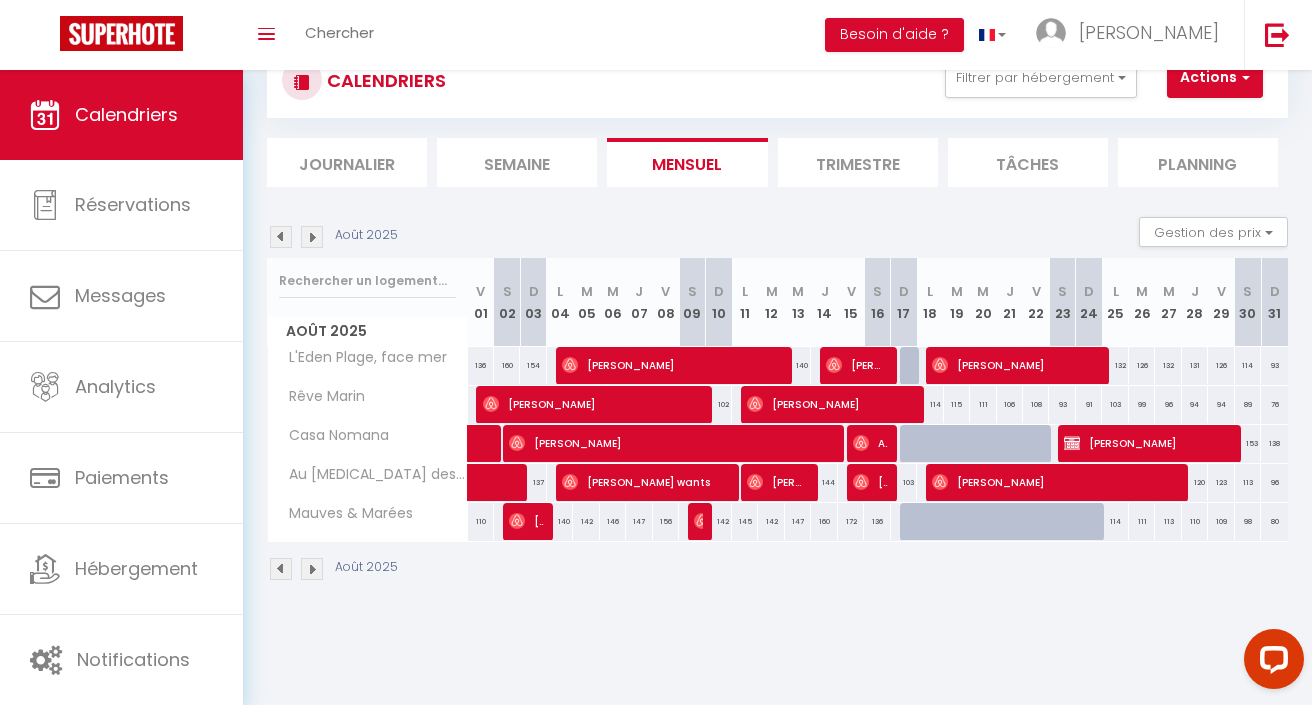 click at bounding box center [281, 237] 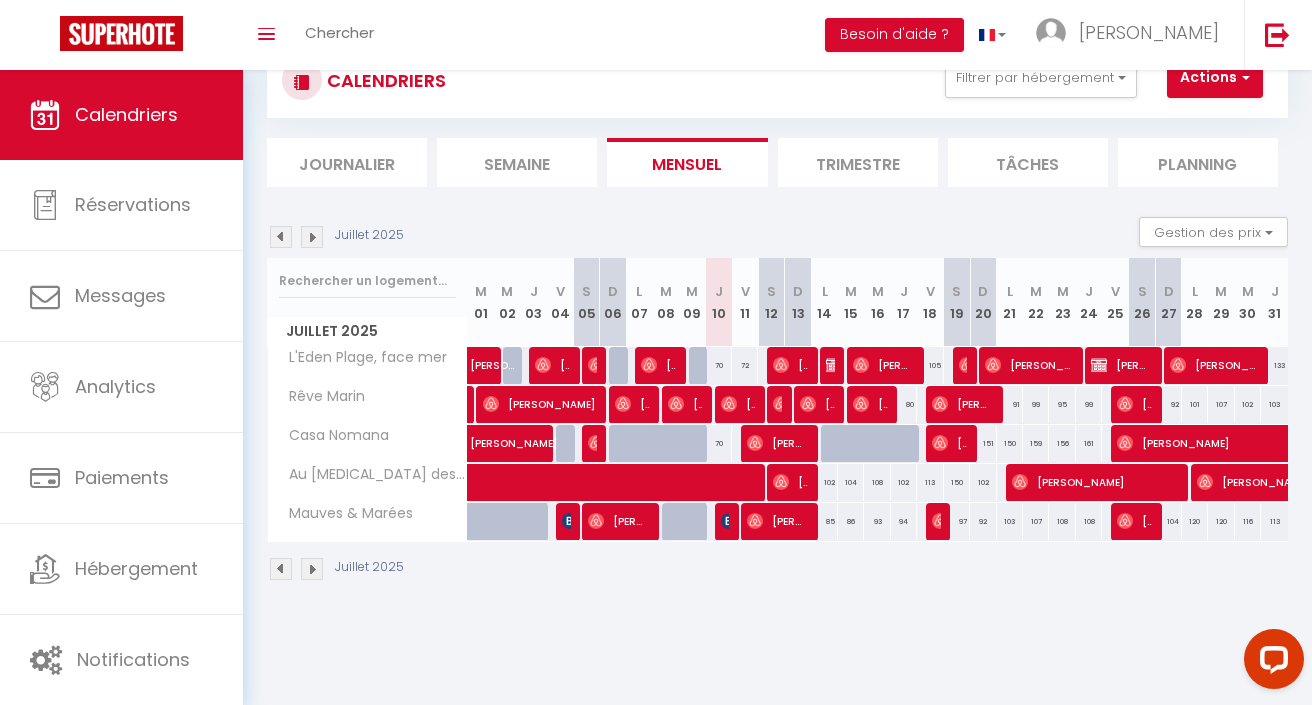 click at bounding box center (312, 237) 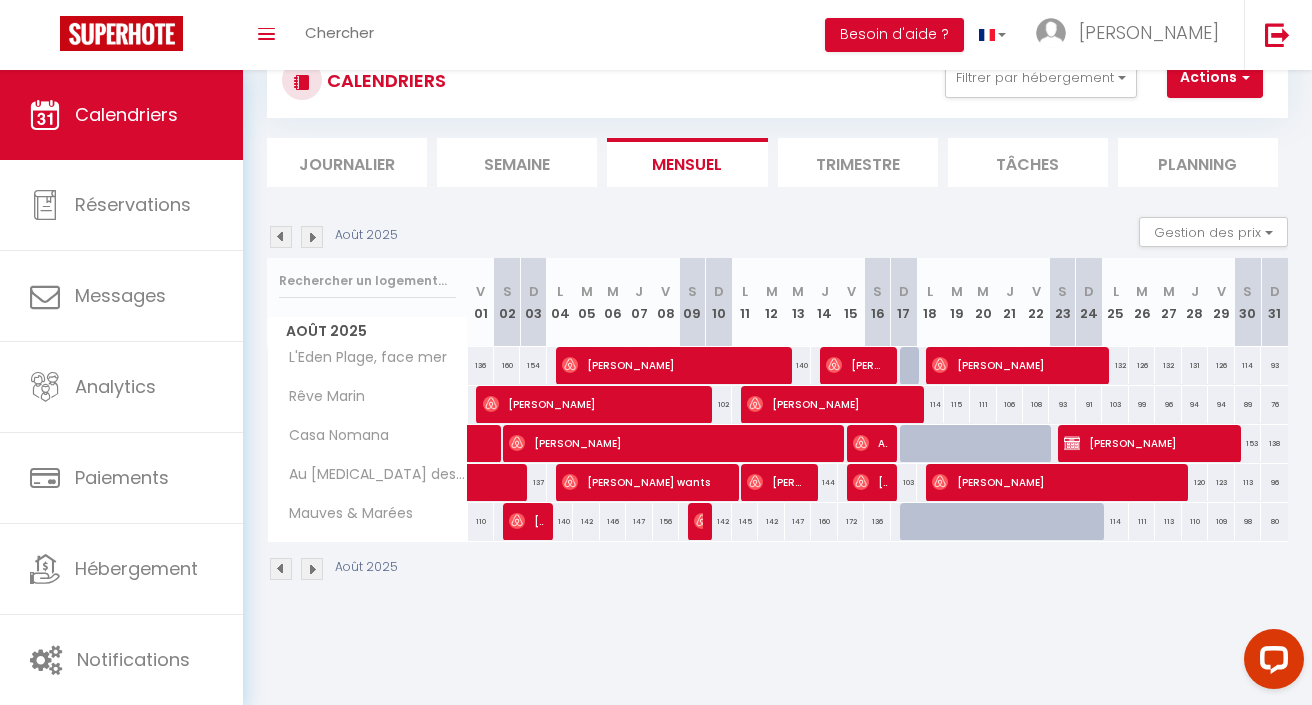 click at bounding box center (281, 237) 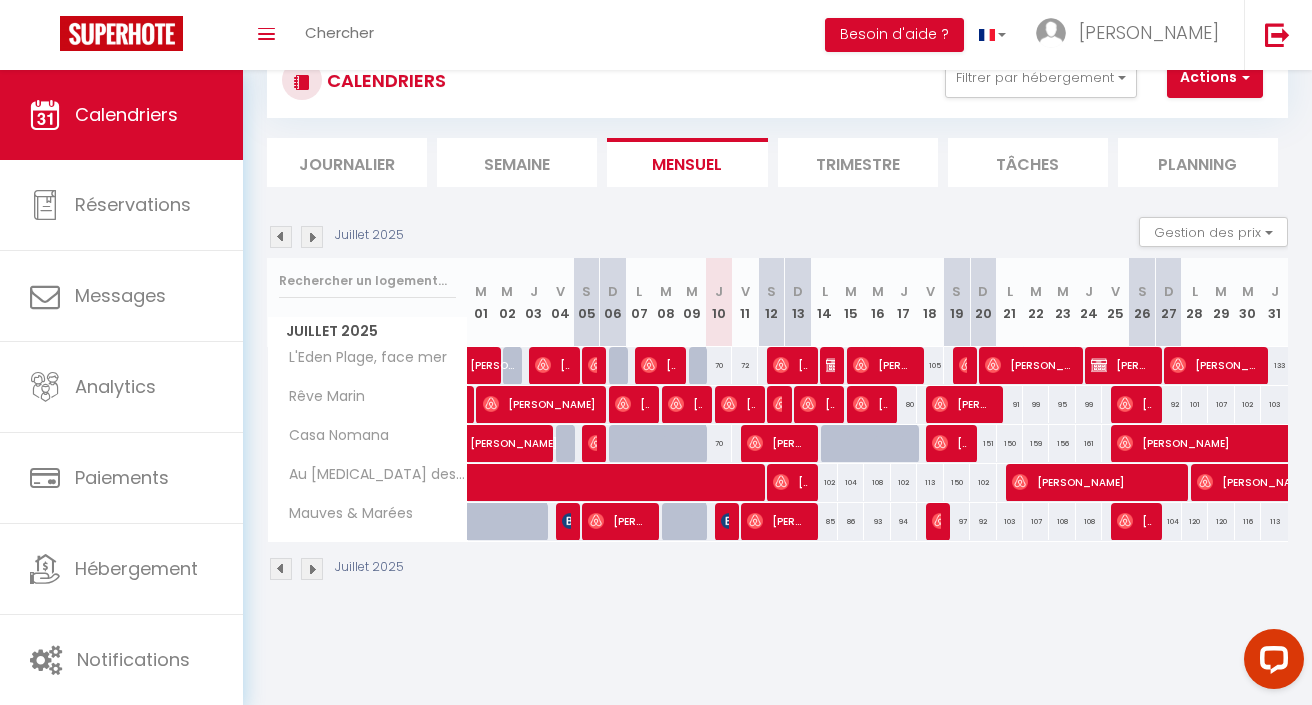 click at bounding box center [312, 237] 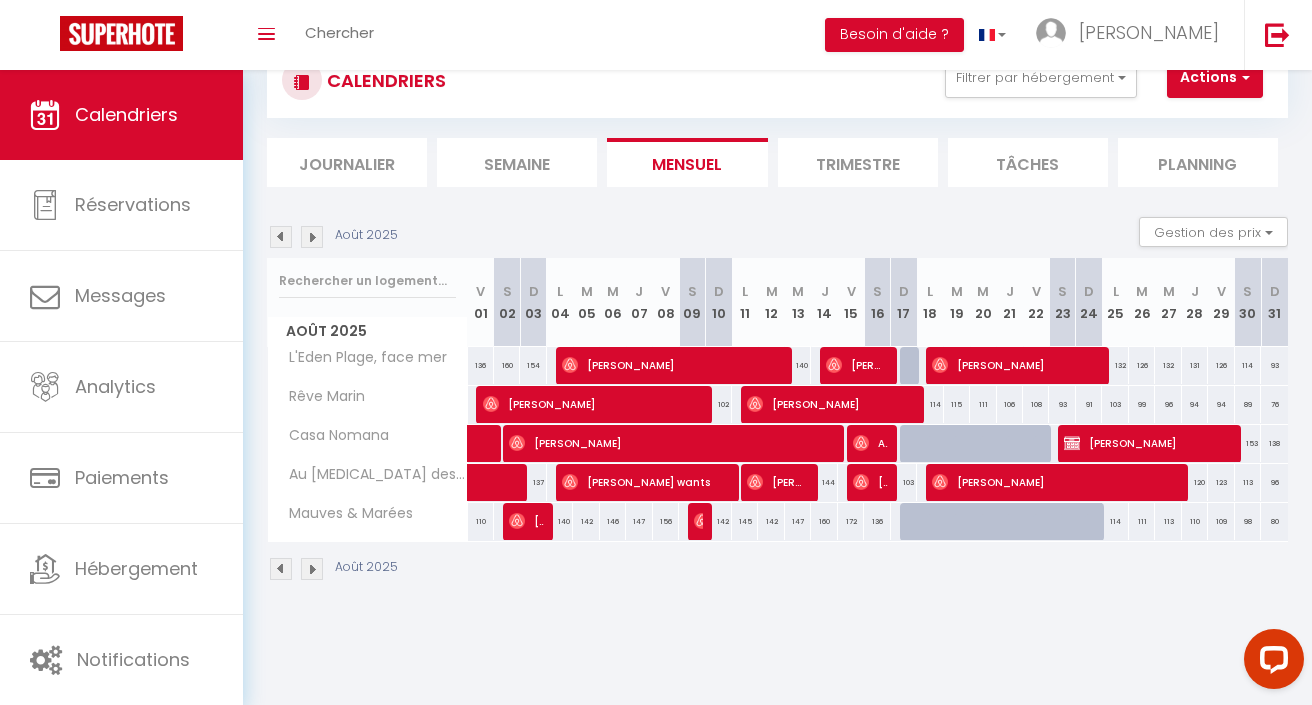 click at bounding box center (281, 237) 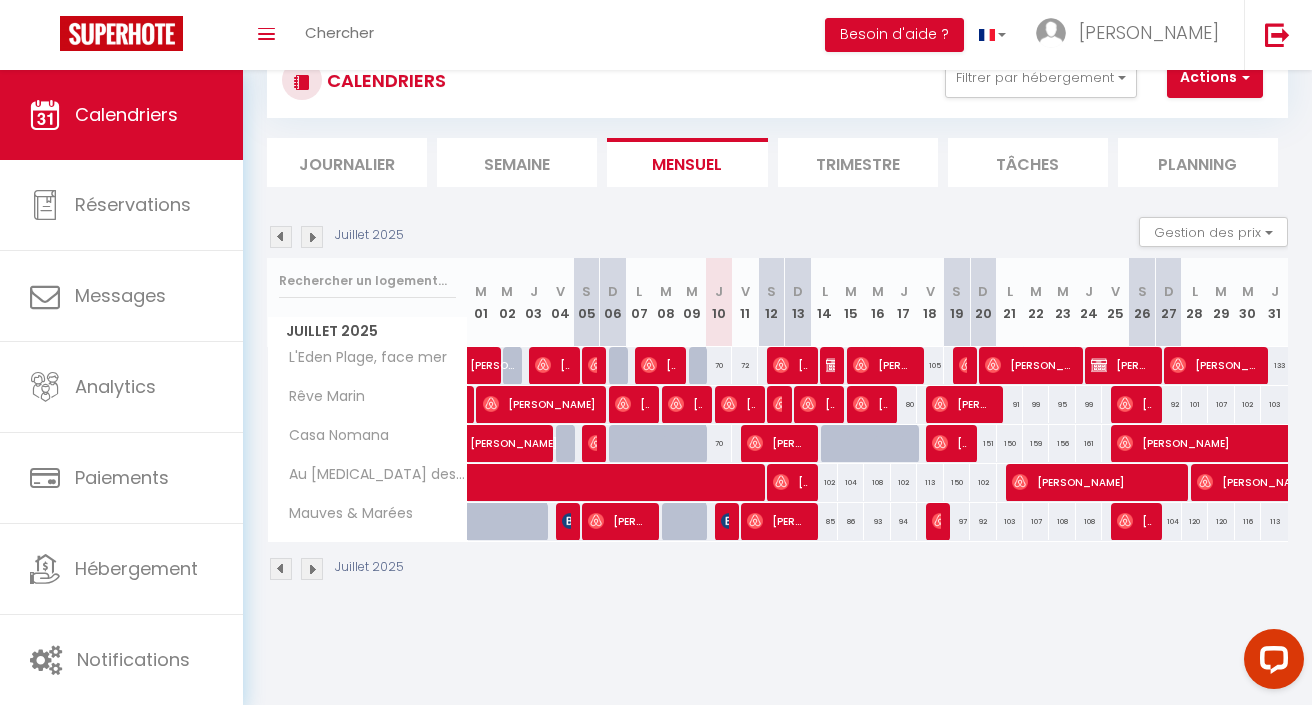 click at bounding box center (312, 237) 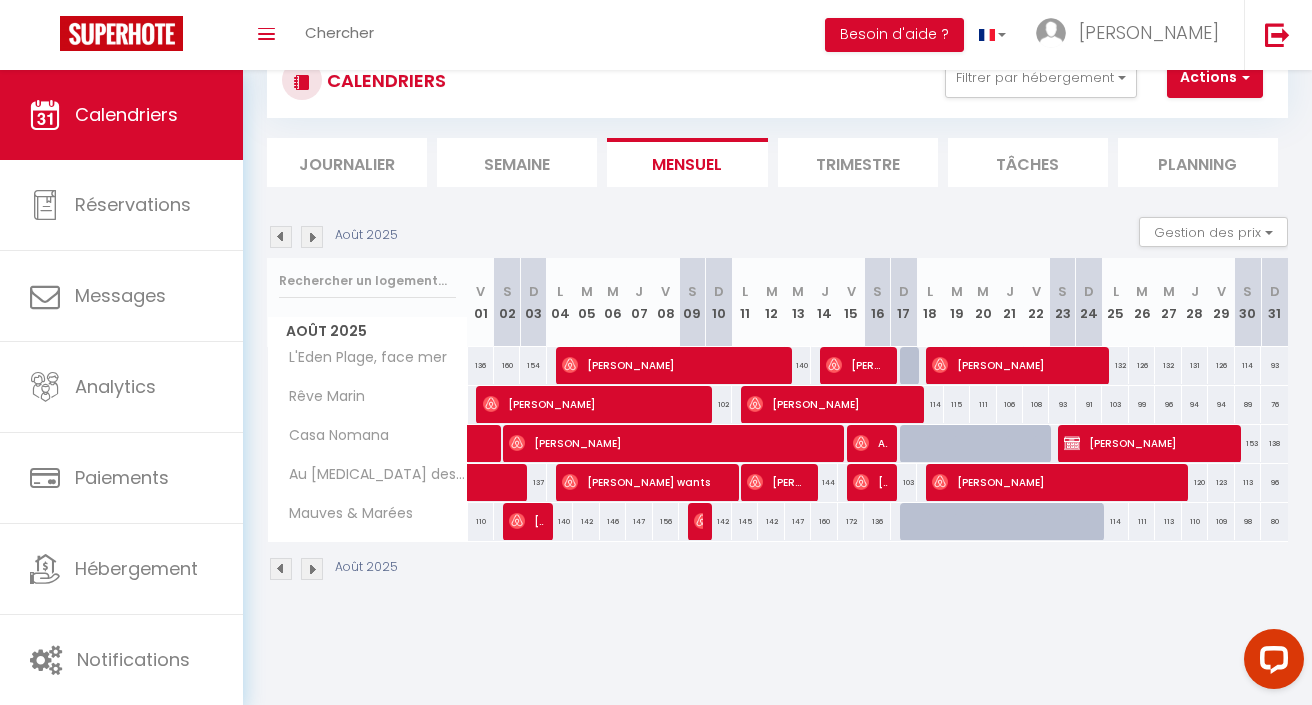 click at bounding box center [281, 237] 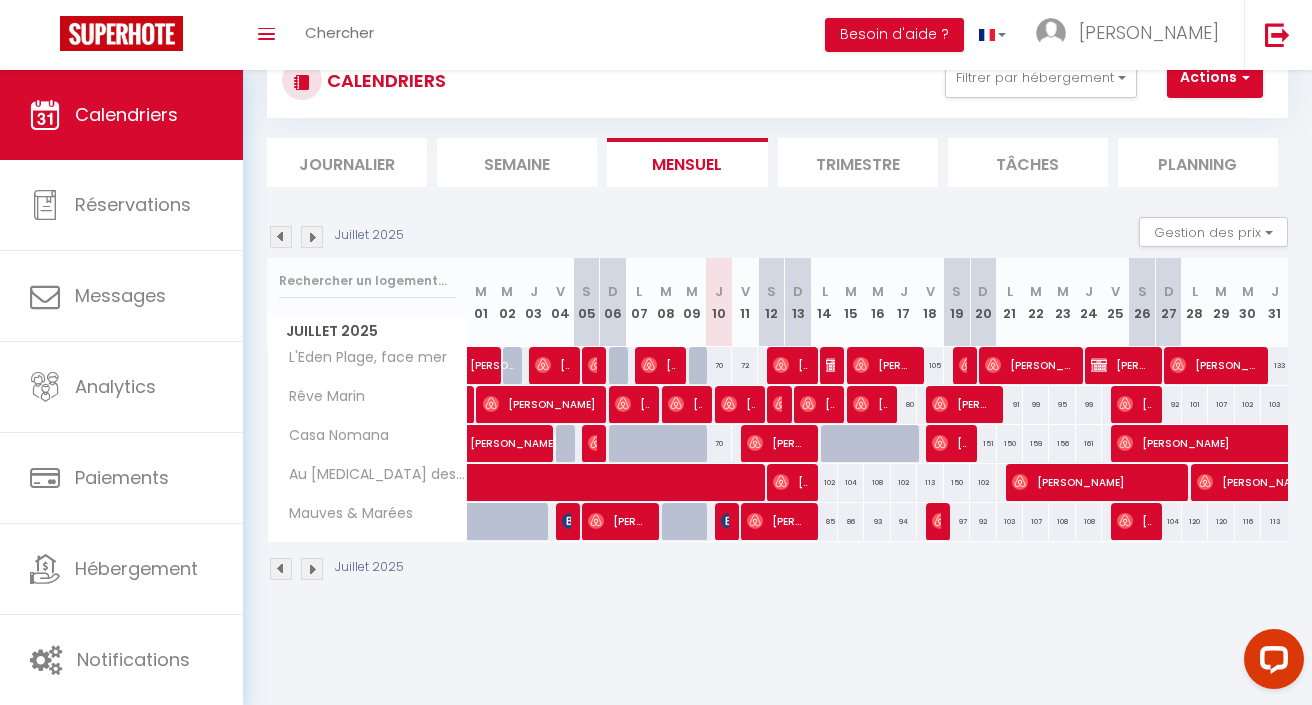 click at bounding box center (312, 237) 